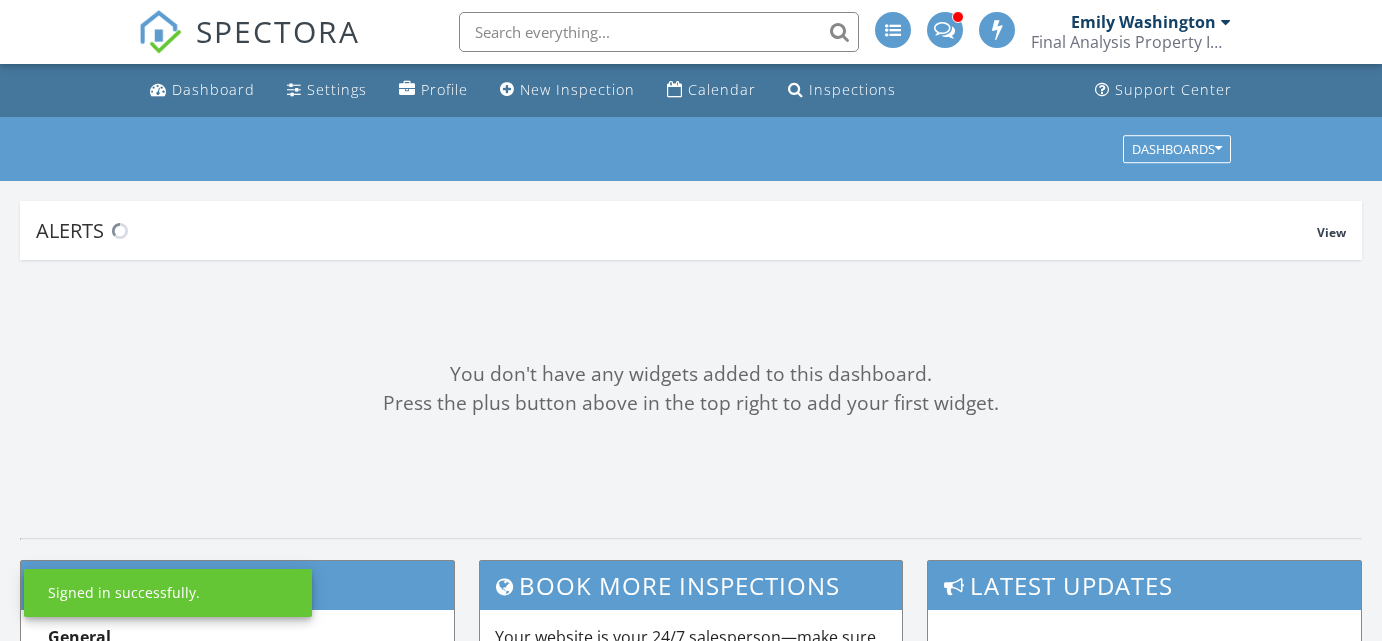 scroll, scrollTop: 0, scrollLeft: 0, axis: both 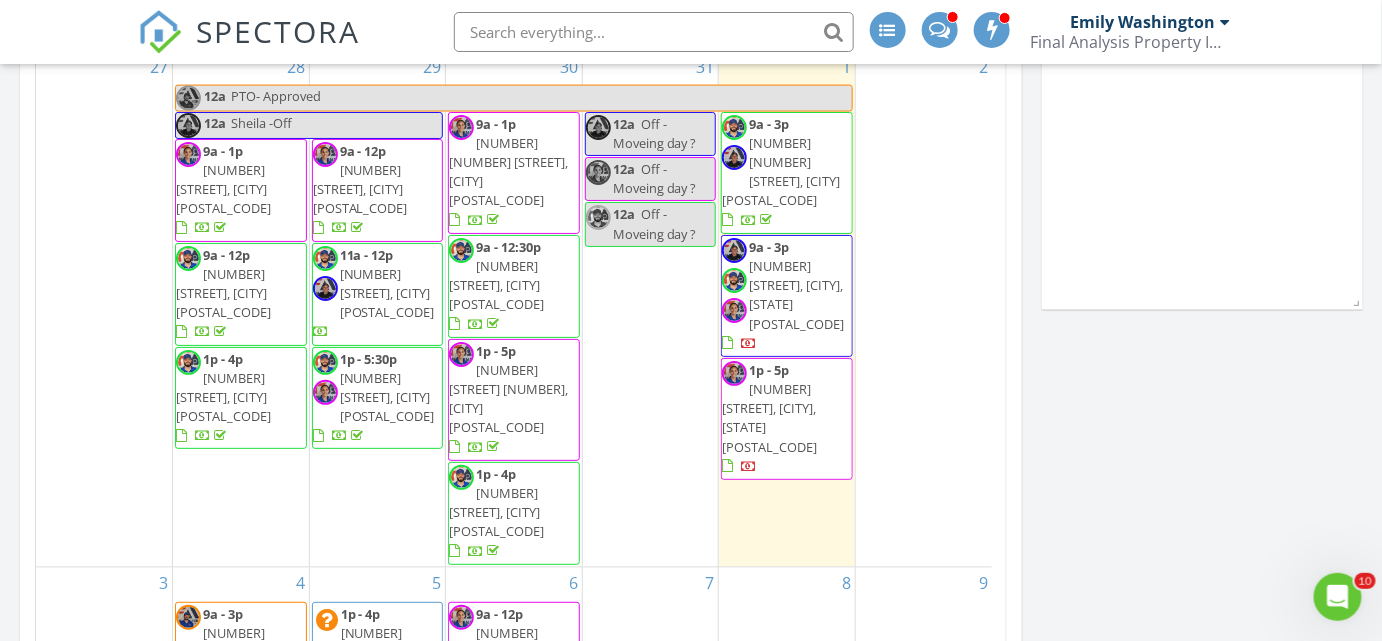 click on "600 S Atlantic Ave, Virginia Beach 23451" at bounding box center [796, 295] 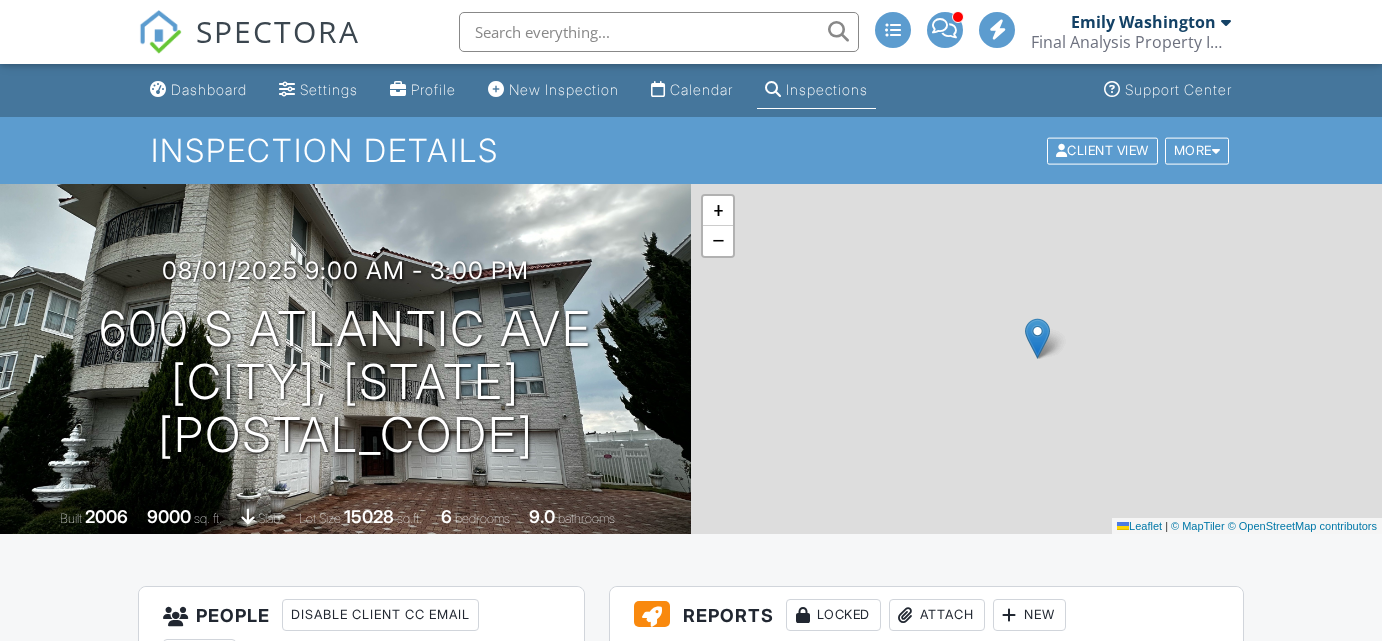 scroll, scrollTop: 0, scrollLeft: 0, axis: both 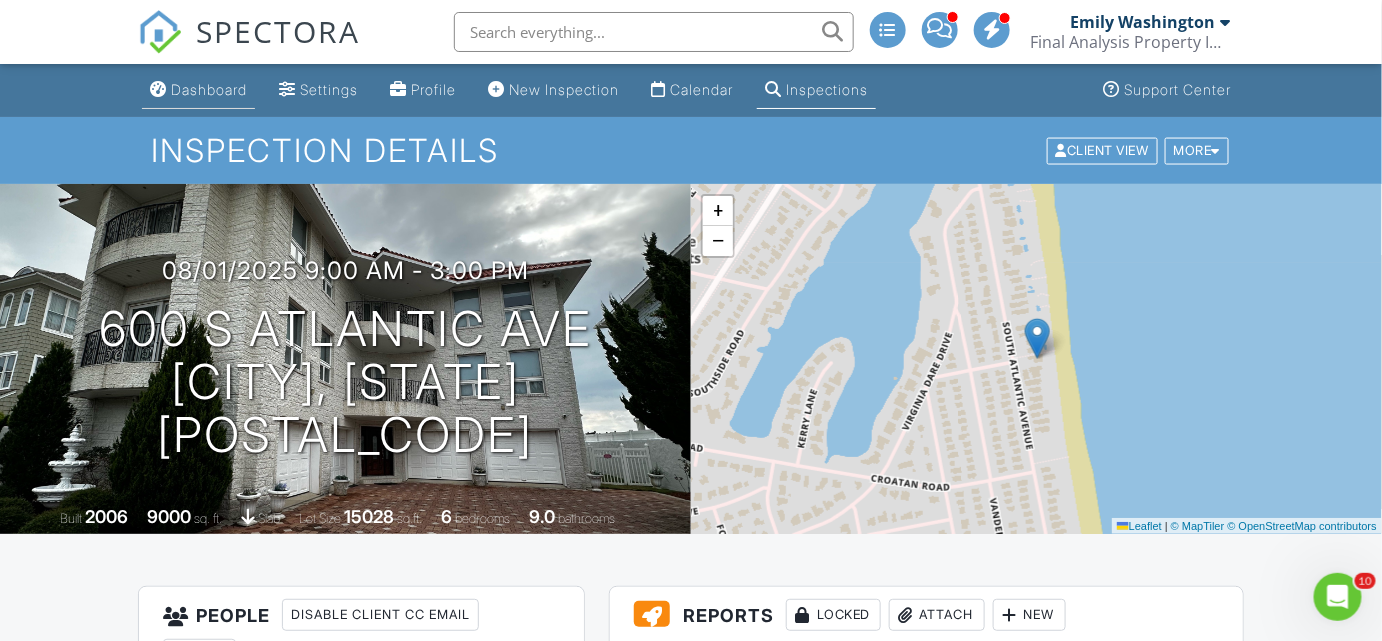 click on "Dashboard" at bounding box center (209, 89) 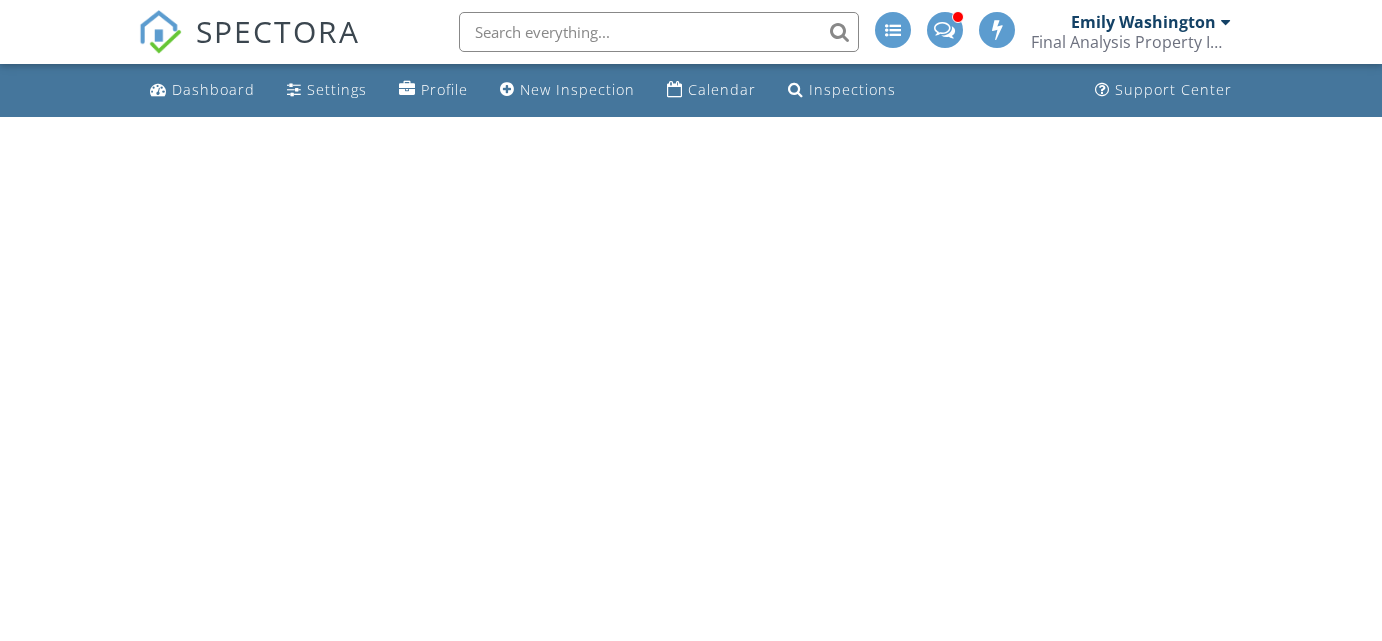 scroll, scrollTop: 0, scrollLeft: 0, axis: both 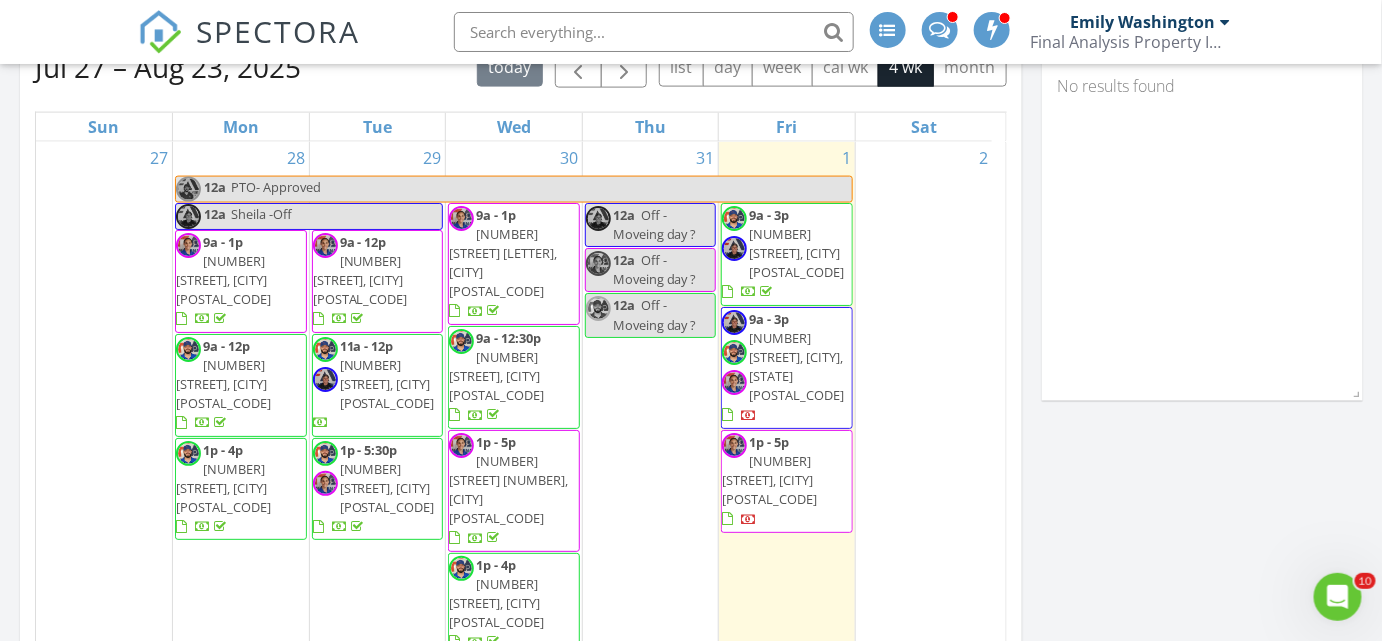 click on "600 S Atlantic Ave, Virginia Beach 23451" at bounding box center (796, 367) 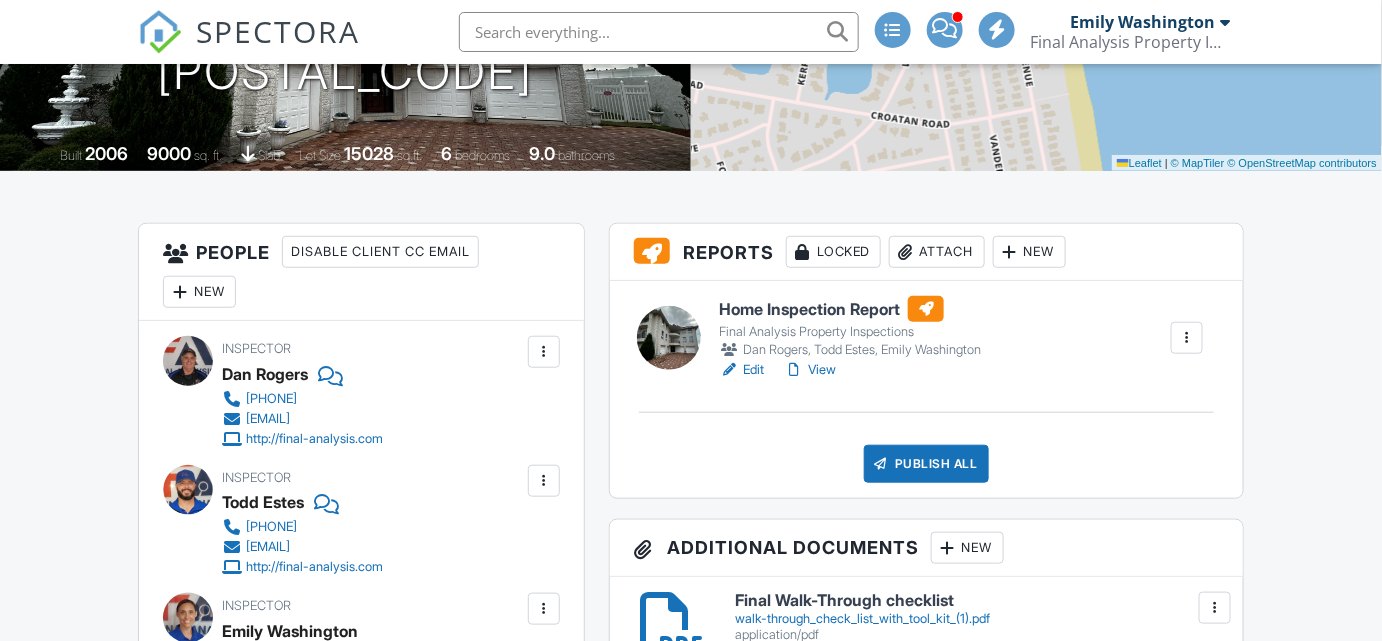 scroll, scrollTop: 363, scrollLeft: 0, axis: vertical 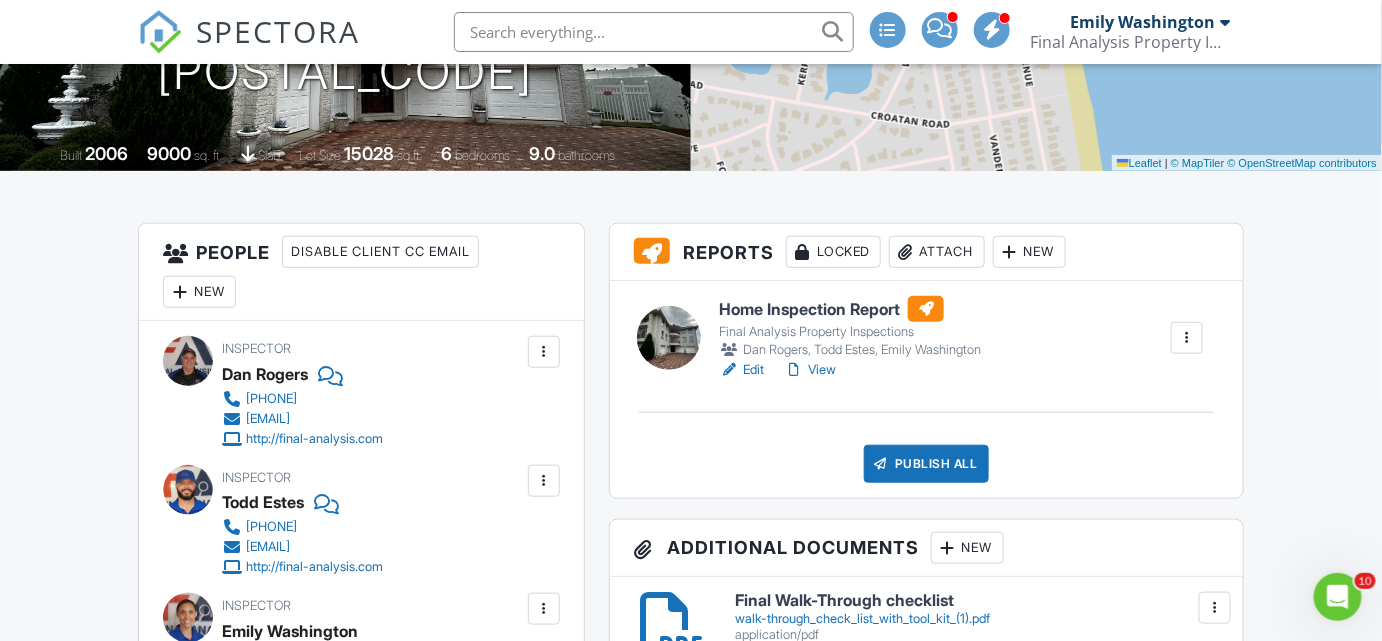 click on "Edit" at bounding box center (741, 370) 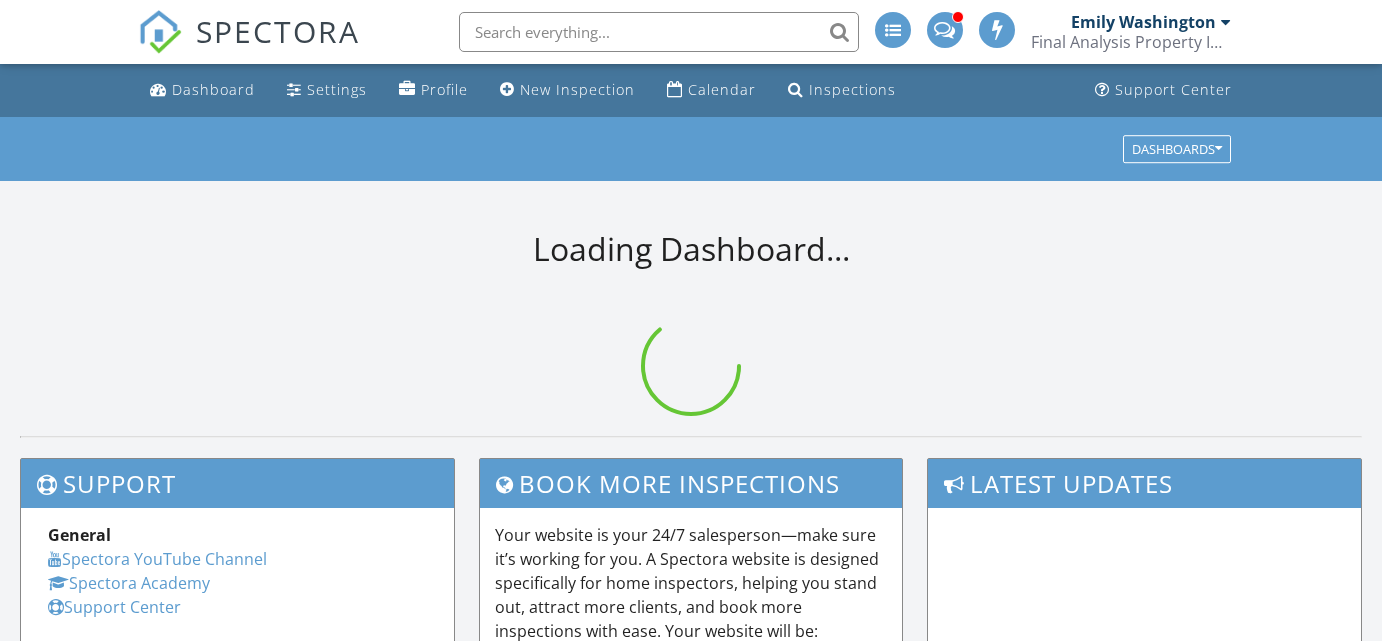 scroll, scrollTop: 0, scrollLeft: 0, axis: both 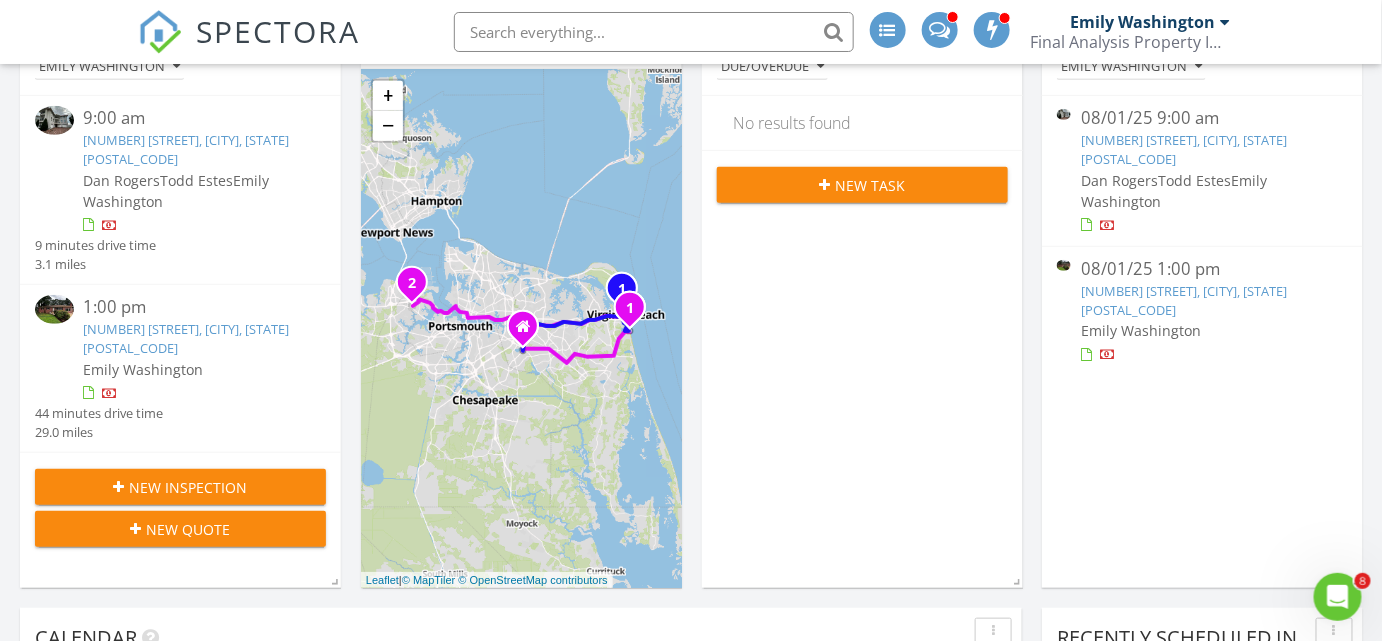 click on "[NUMBER] [STREET], [CITY], [STATE] [POSTAL_CODE]" at bounding box center [187, 338] 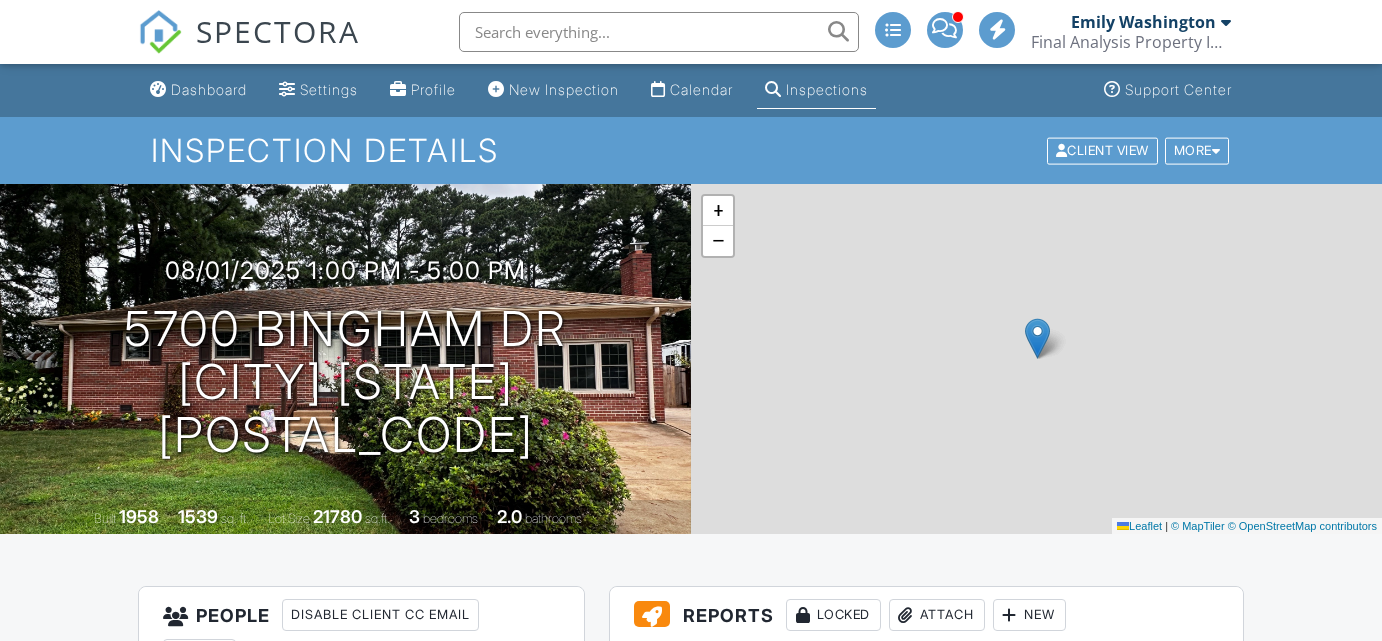 scroll, scrollTop: 1278, scrollLeft: 0, axis: vertical 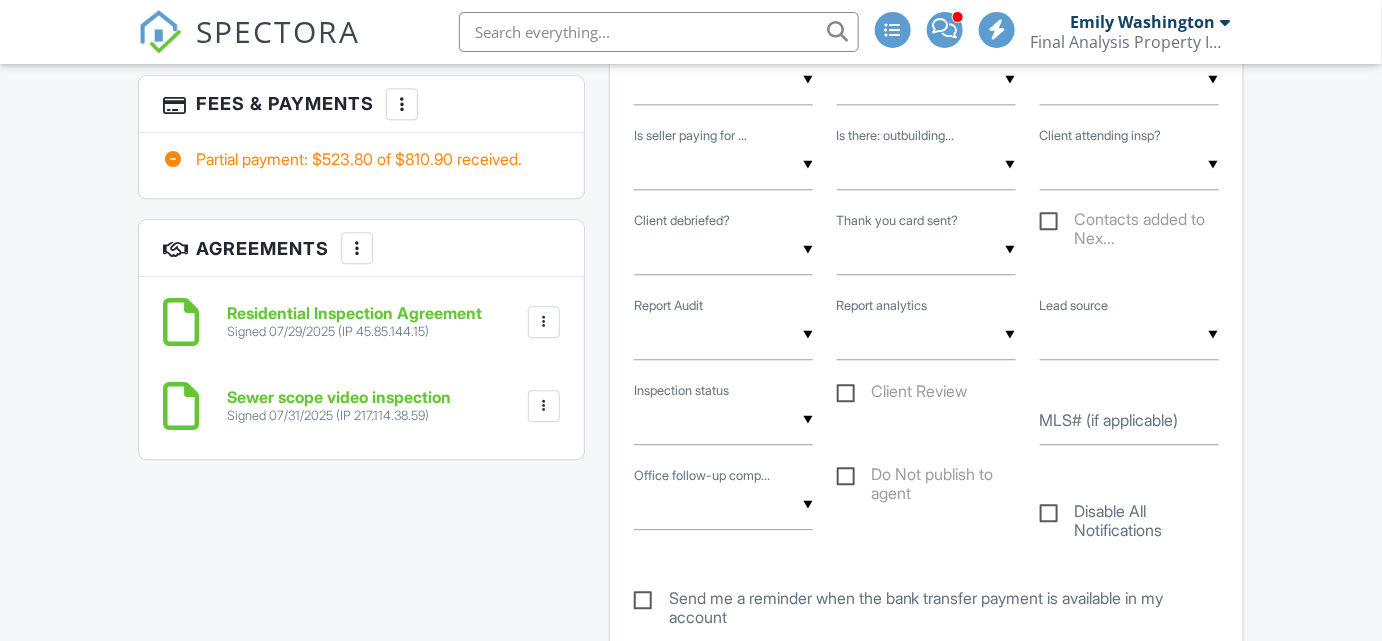 click at bounding box center (402, 104) 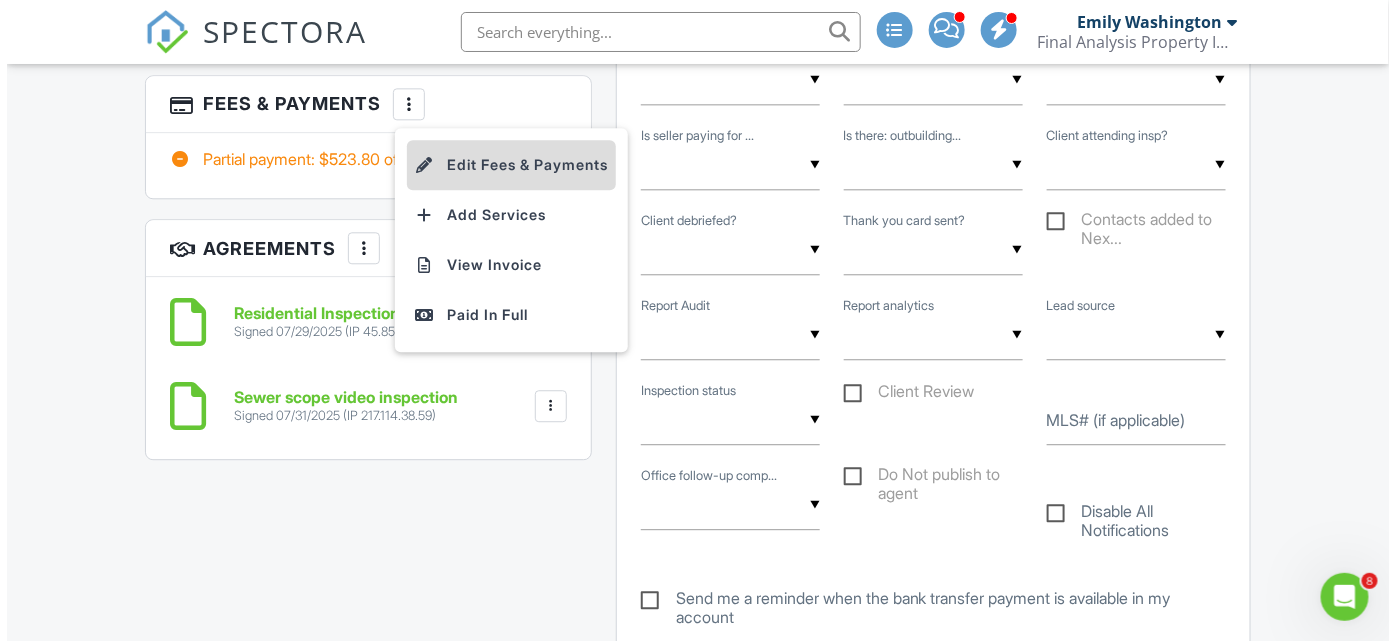 scroll, scrollTop: 0, scrollLeft: 0, axis: both 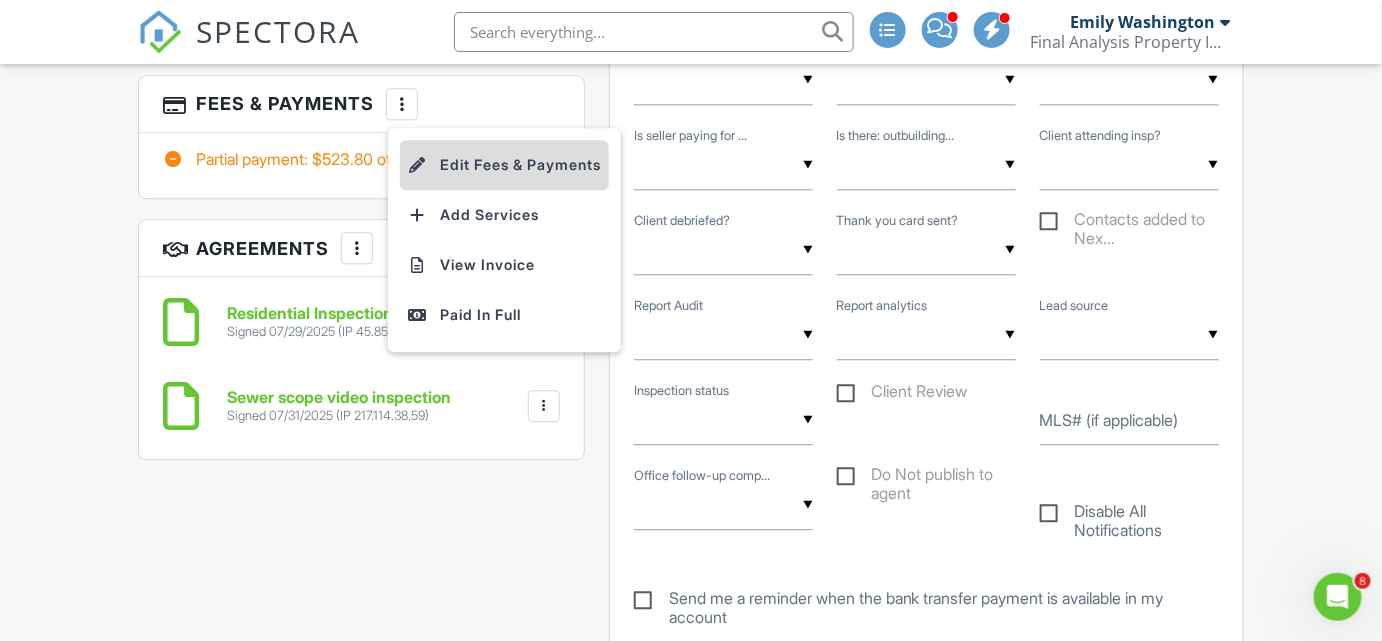 click on "Edit Fees & Payments" at bounding box center [504, 165] 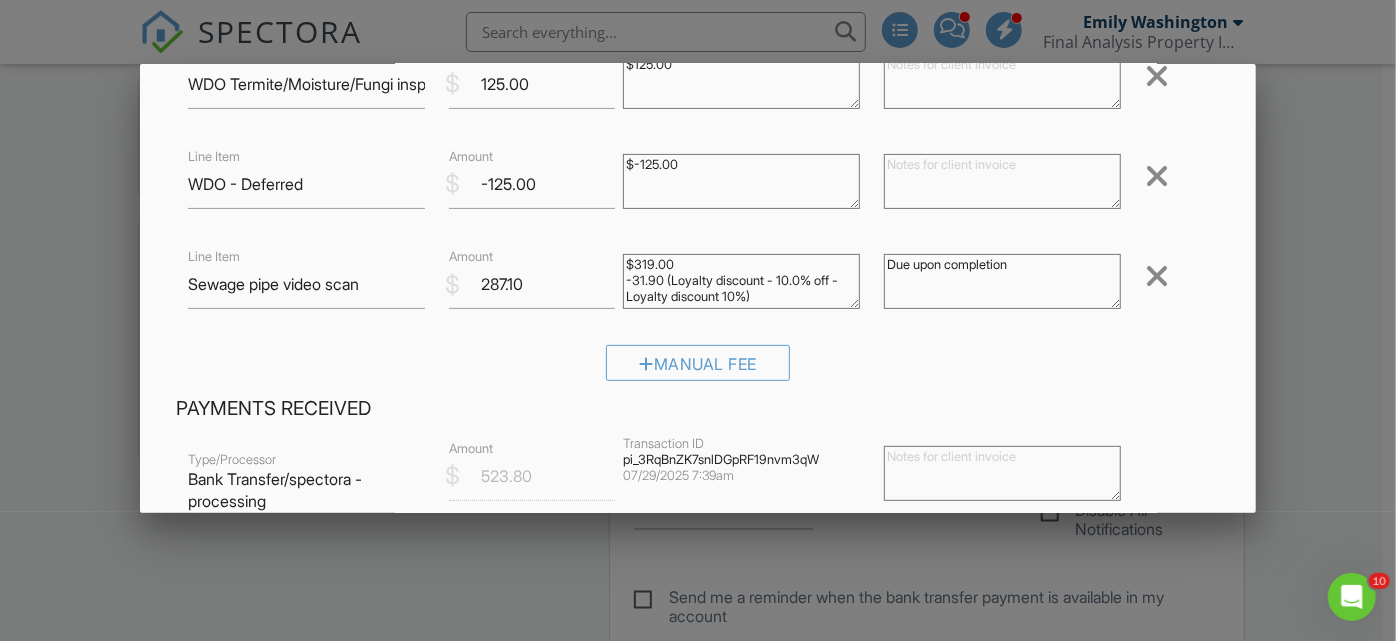 scroll, scrollTop: 272, scrollLeft: 0, axis: vertical 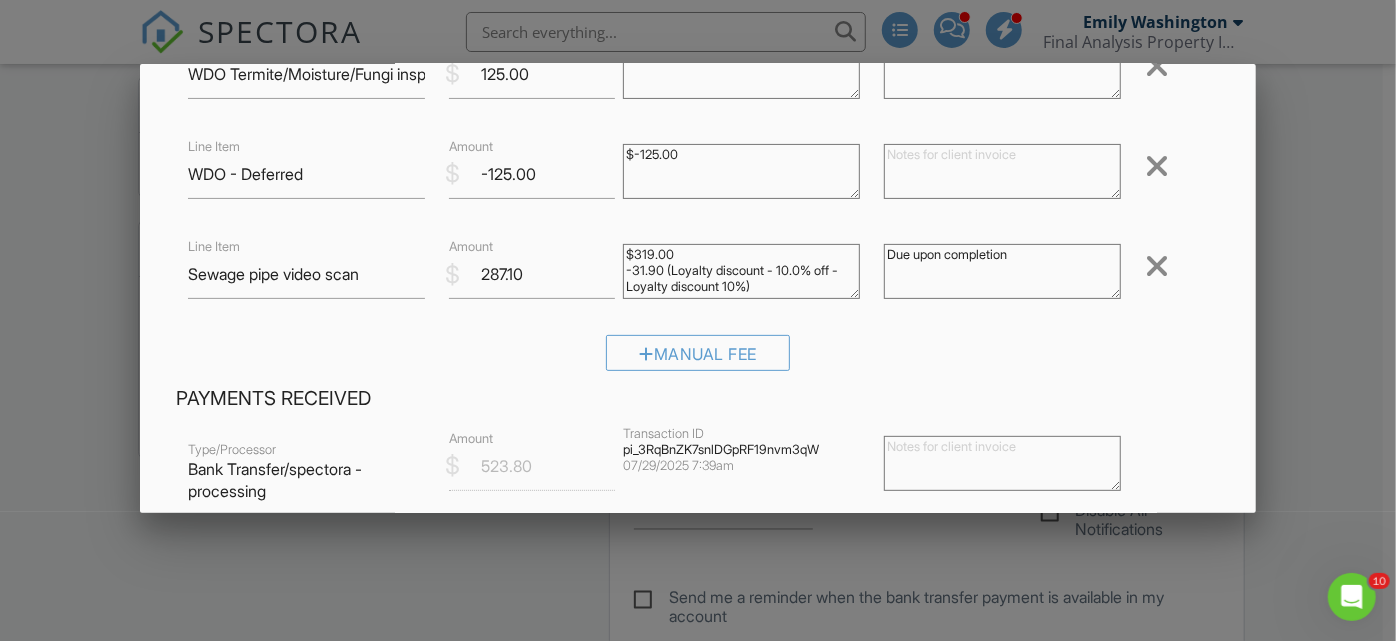 click at bounding box center (1157, 266) 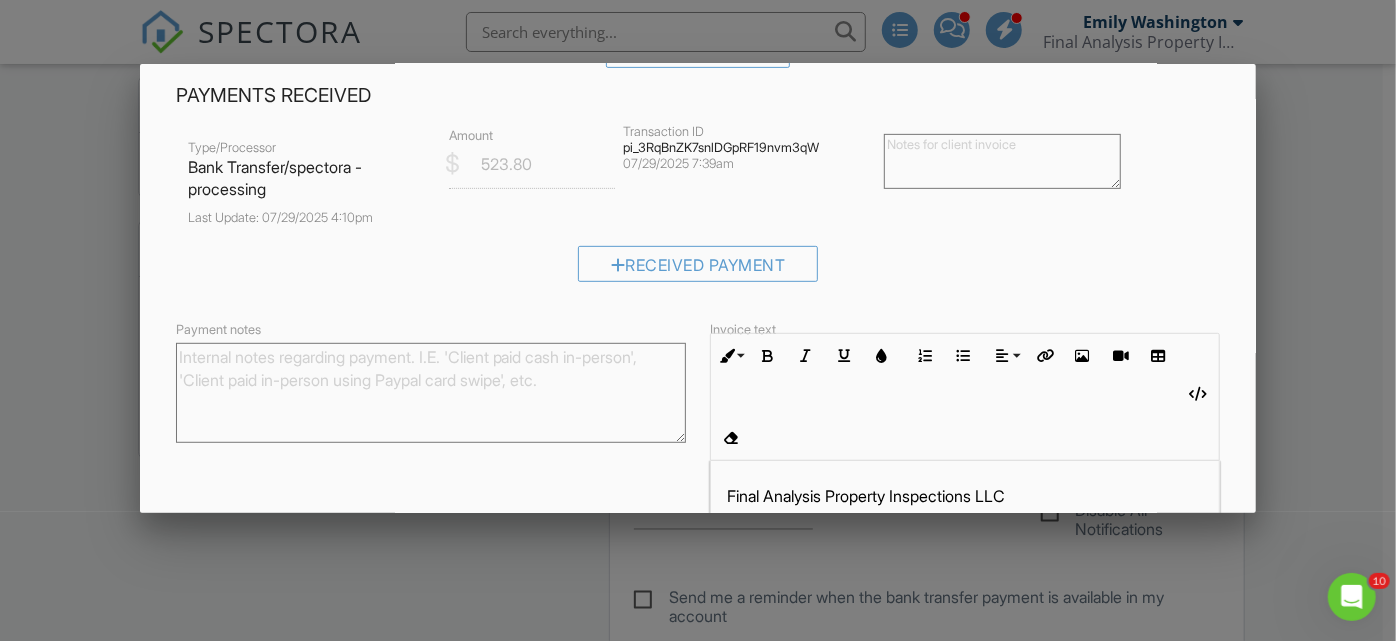 scroll, scrollTop: 628, scrollLeft: 0, axis: vertical 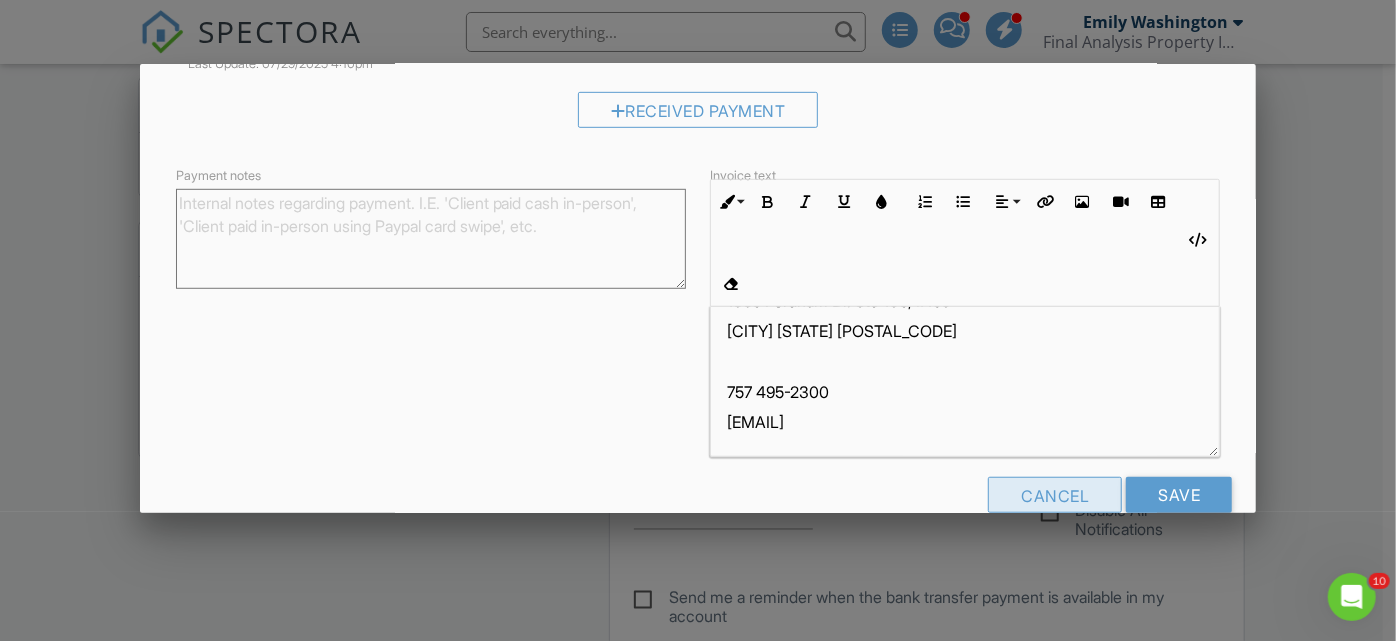 click on "Cancel" at bounding box center (1055, 495) 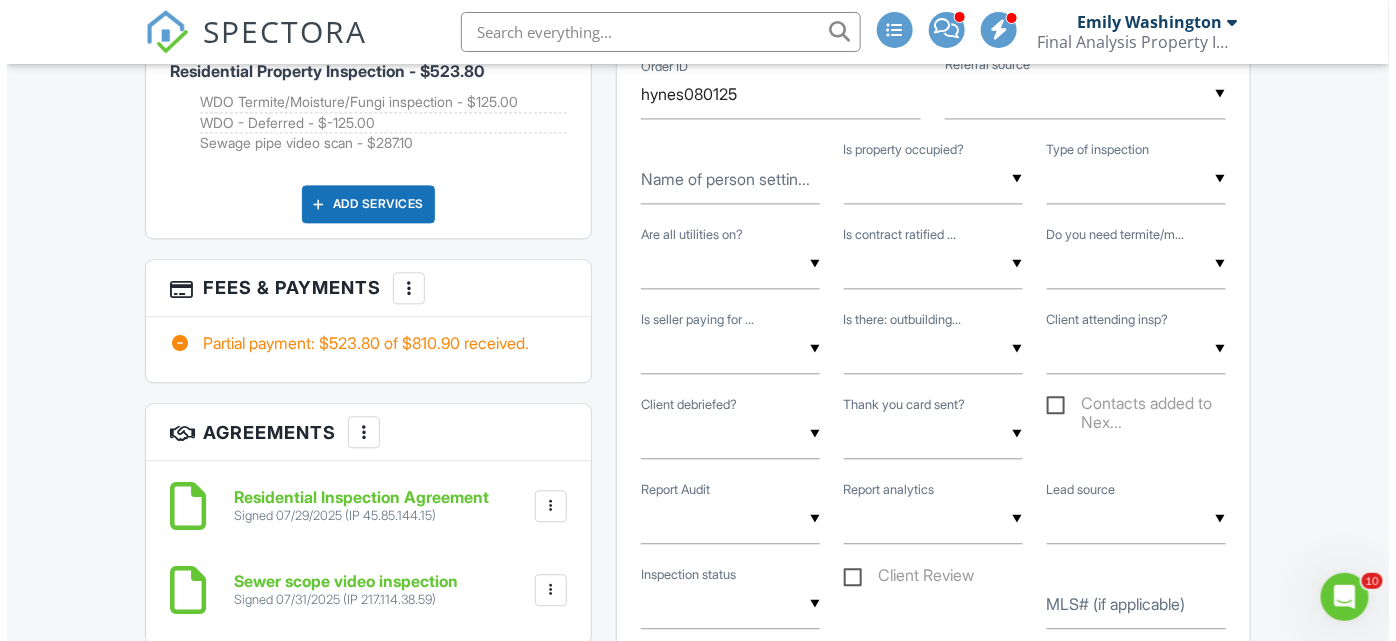 scroll, scrollTop: 1363, scrollLeft: 0, axis: vertical 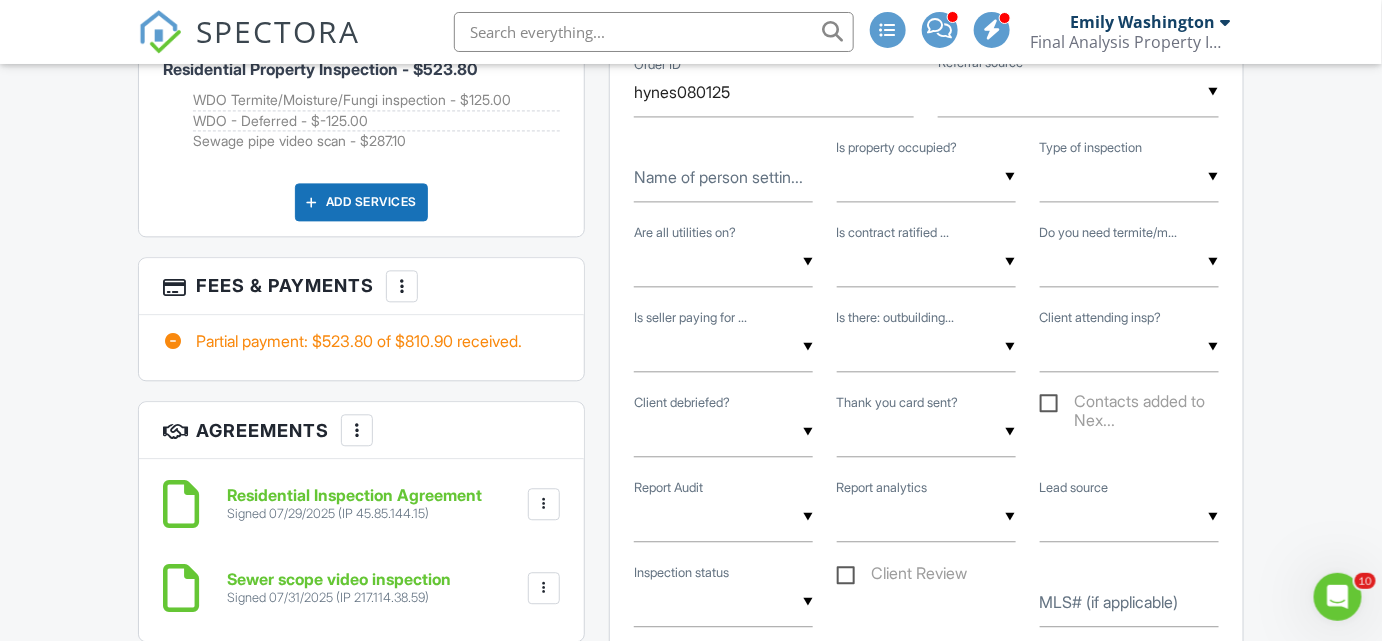 click on "More" at bounding box center [402, 286] 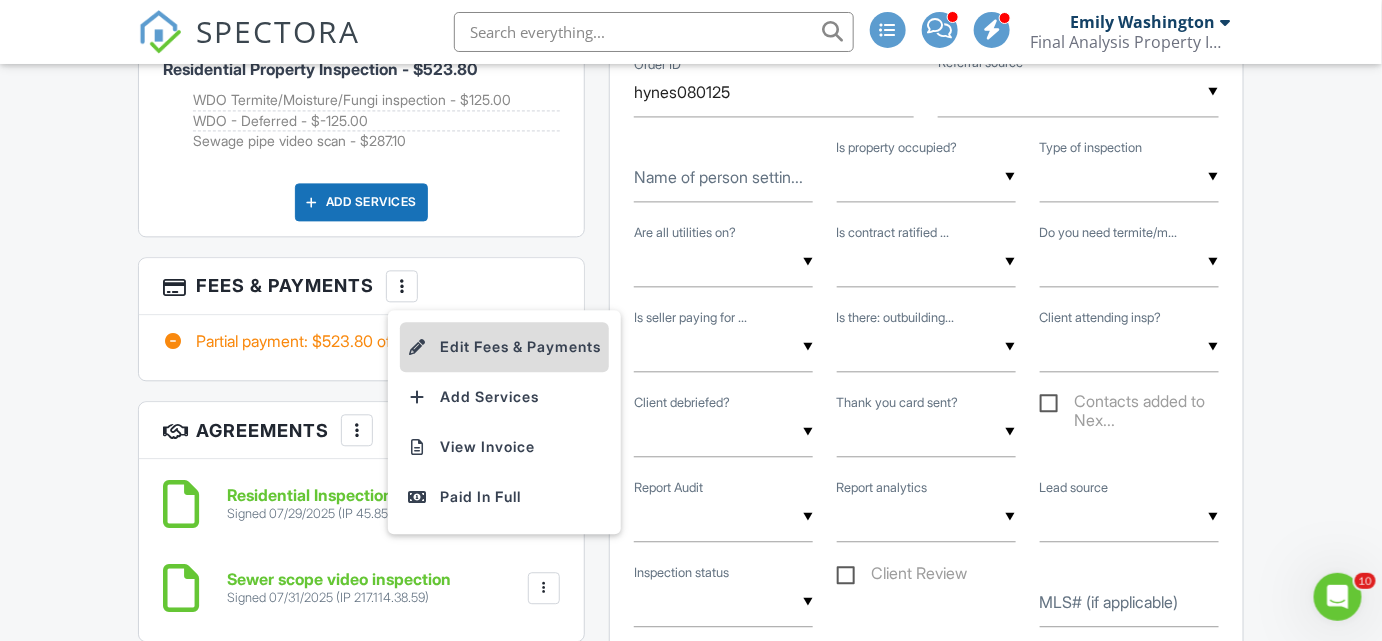 click on "Edit Fees & Payments" at bounding box center [504, 347] 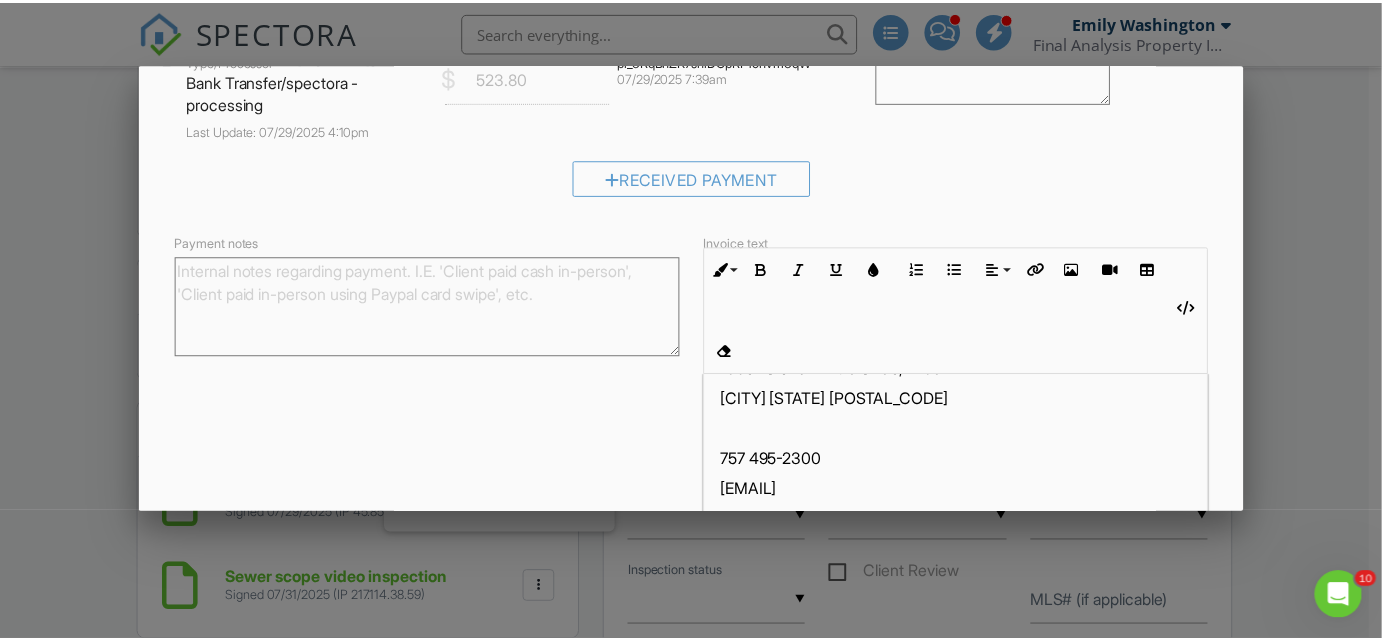scroll, scrollTop: 628, scrollLeft: 0, axis: vertical 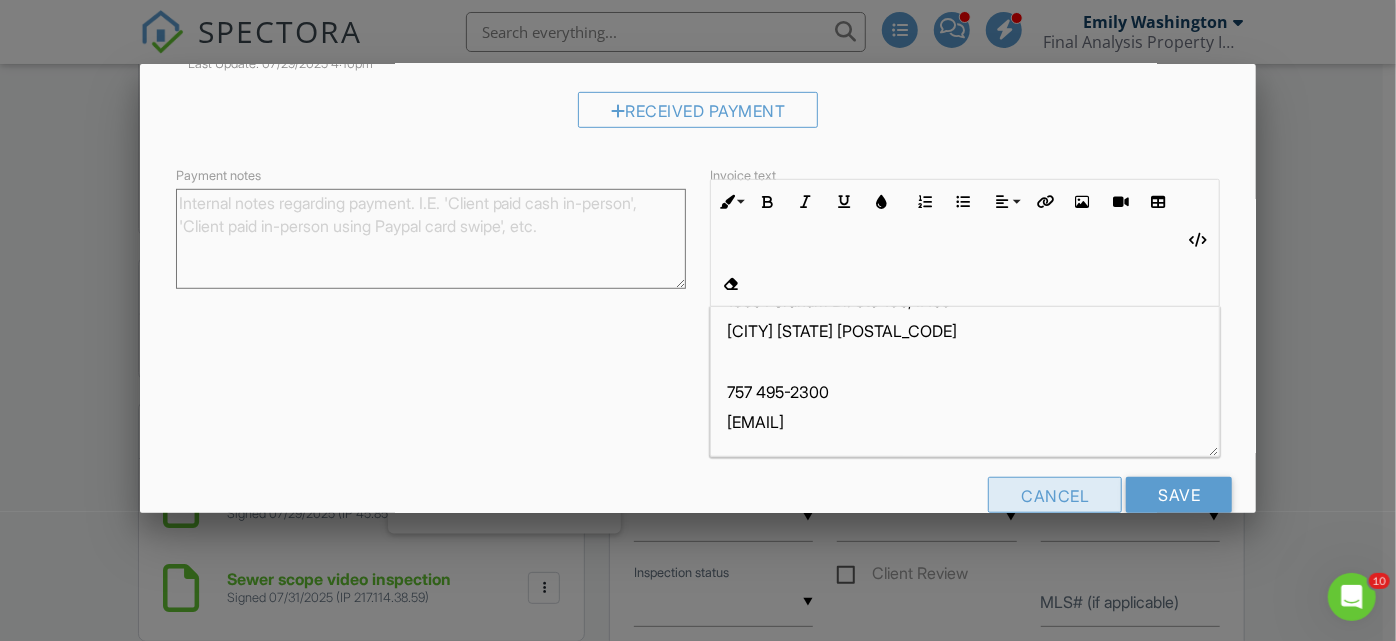 click on "Cancel" at bounding box center [1055, 495] 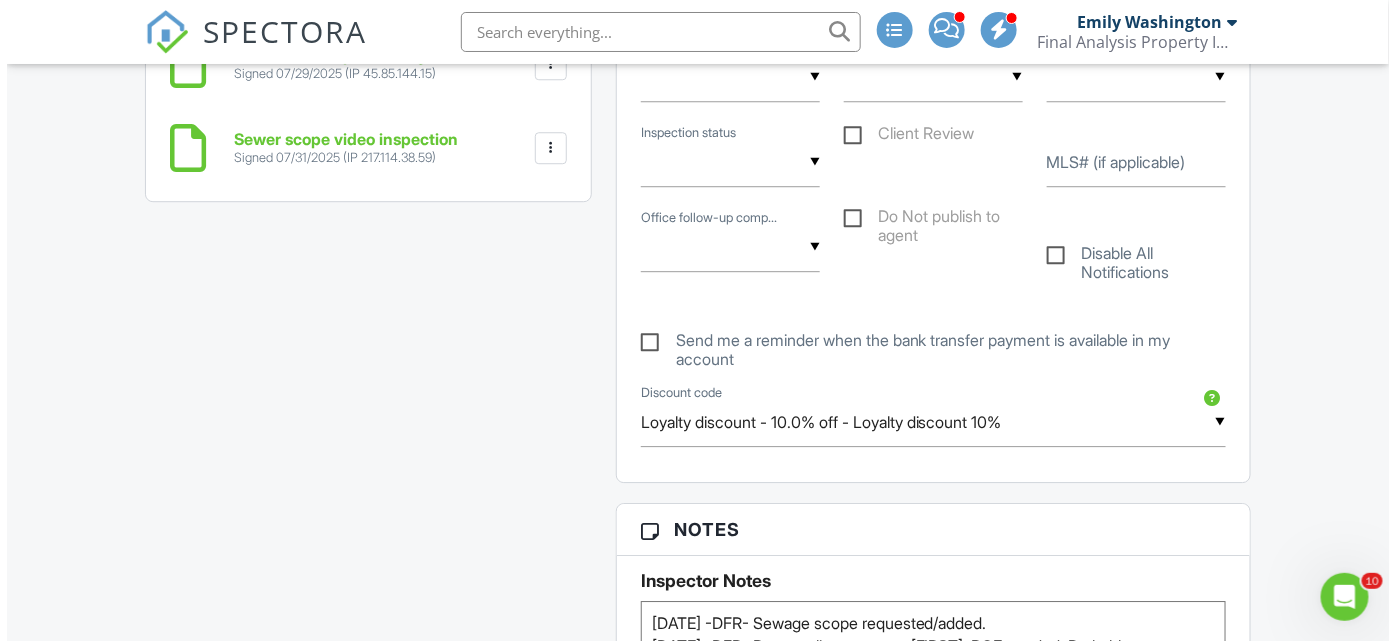 scroll, scrollTop: 1363, scrollLeft: 0, axis: vertical 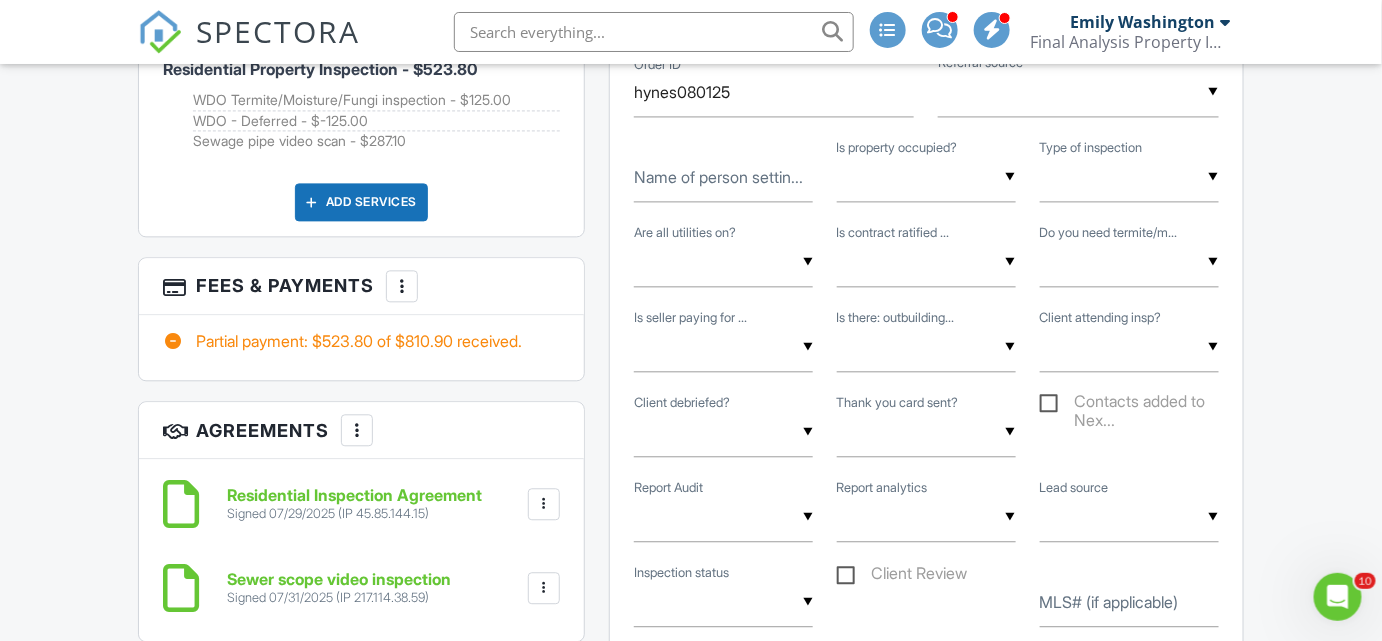click on "More" at bounding box center (402, 286) 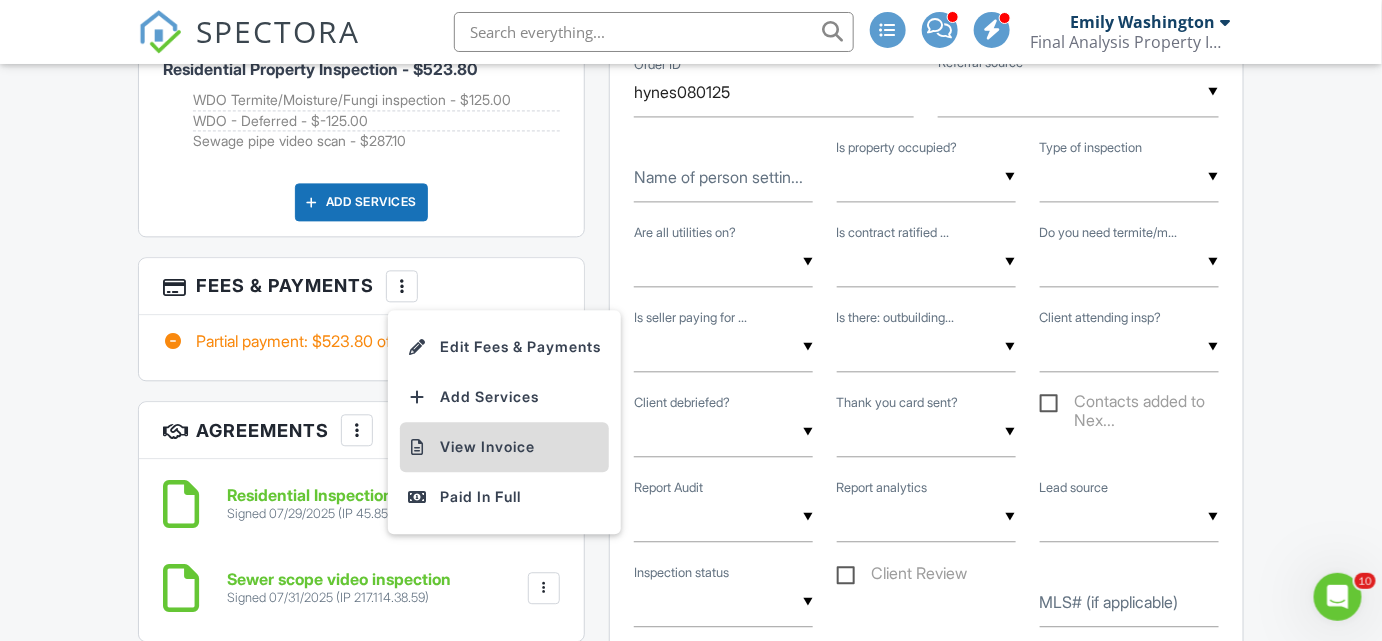 click on "View Invoice" at bounding box center [504, 447] 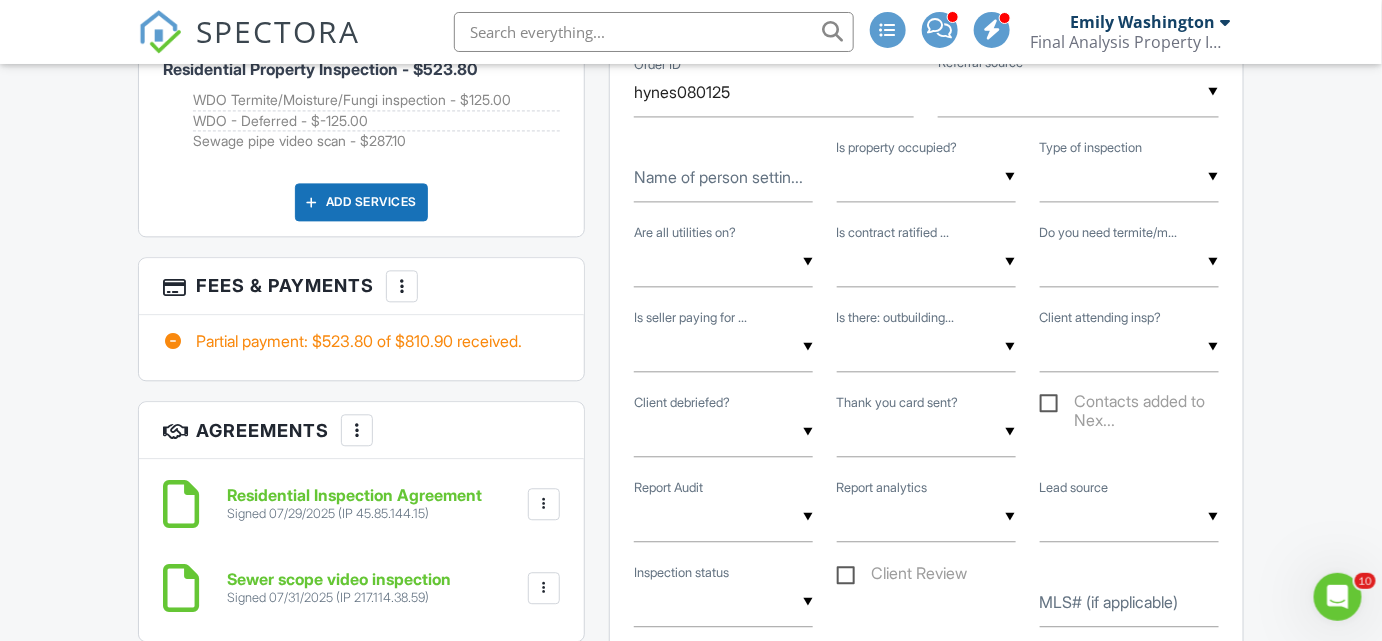 click at bounding box center [402, 286] 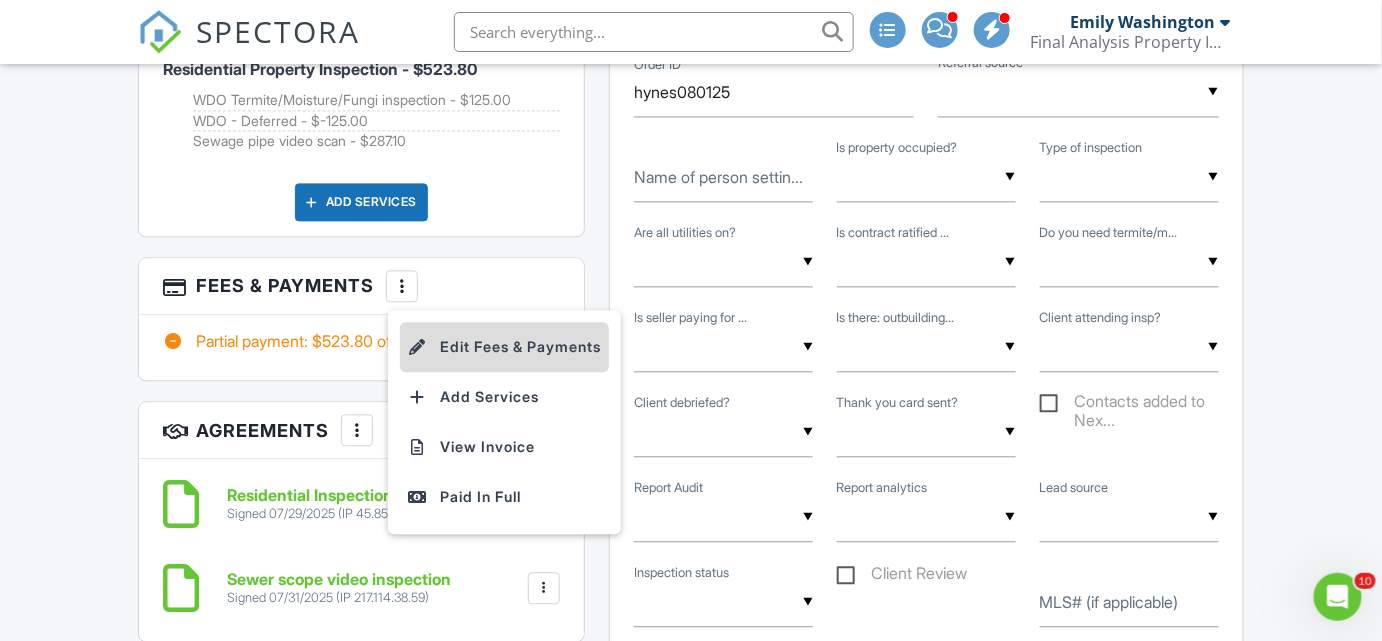 click on "Edit Fees & Payments" at bounding box center [504, 347] 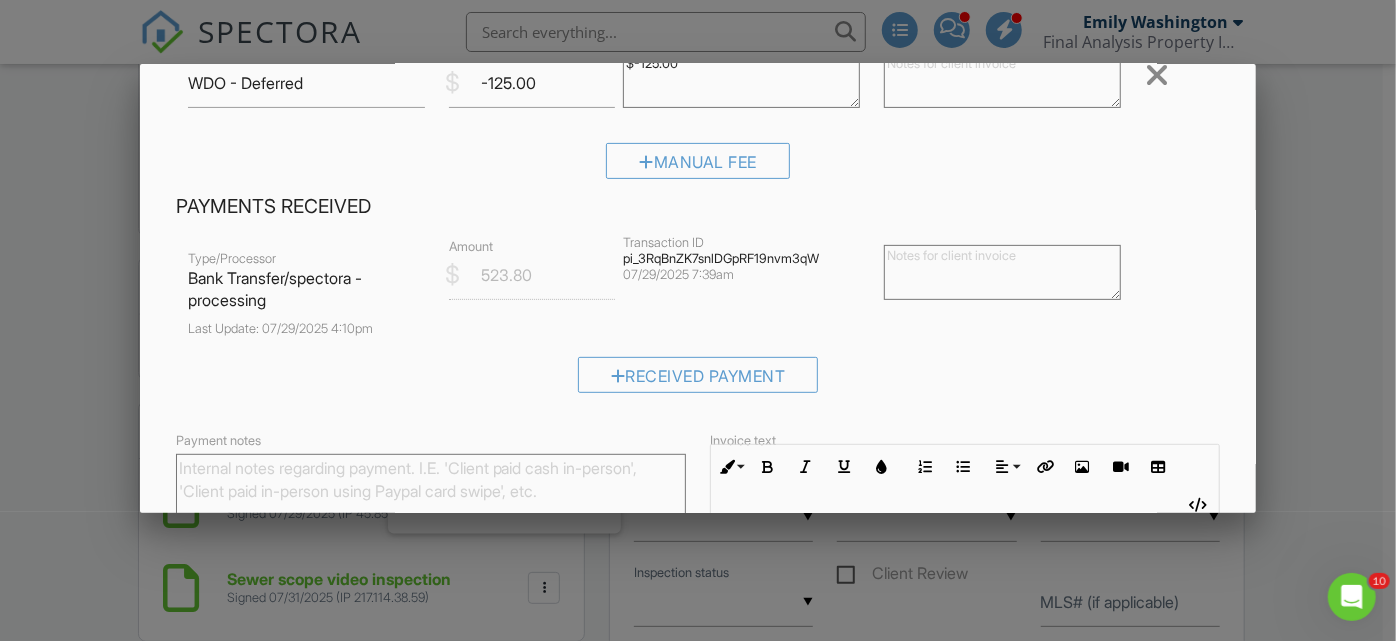 scroll, scrollTop: 628, scrollLeft: 0, axis: vertical 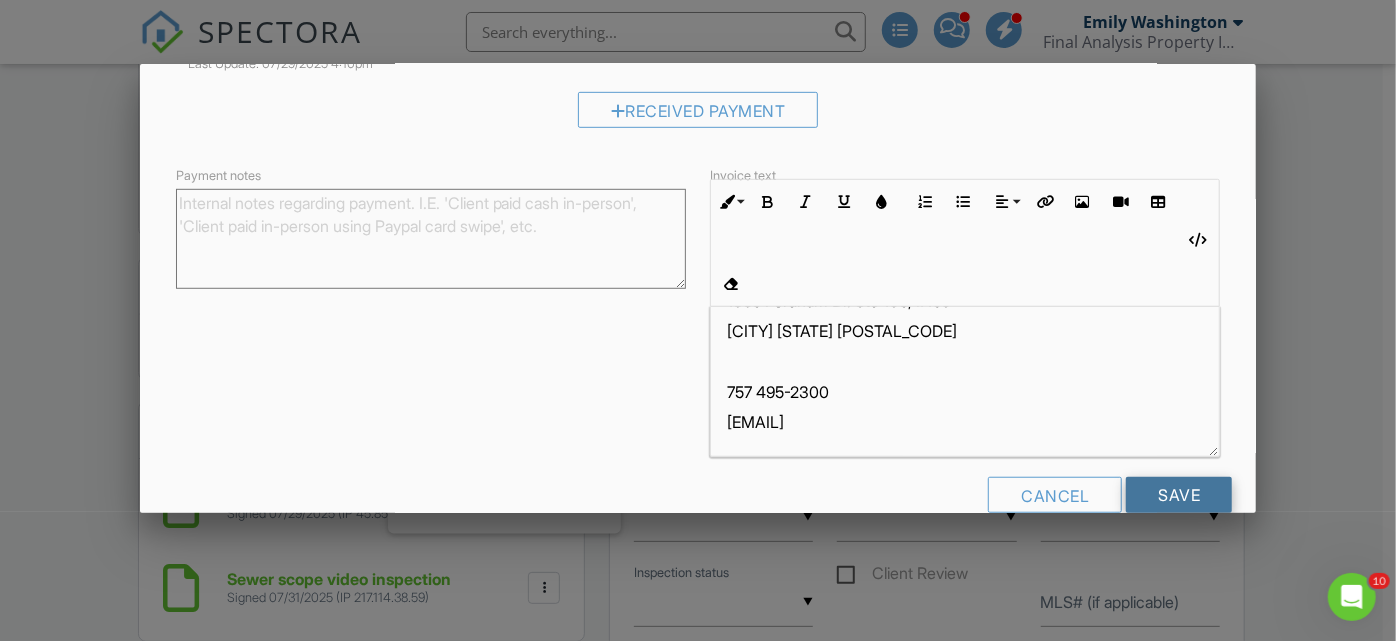 click on "Save" at bounding box center (1179, 495) 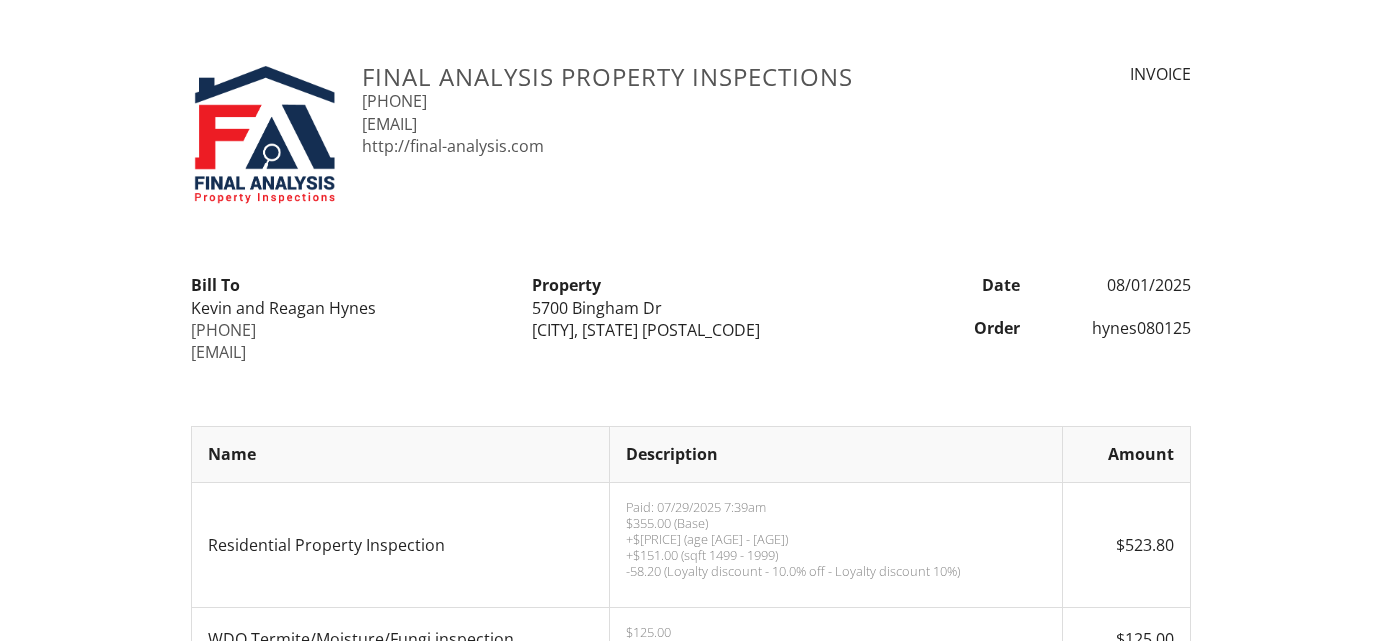 scroll, scrollTop: 0, scrollLeft: 0, axis: both 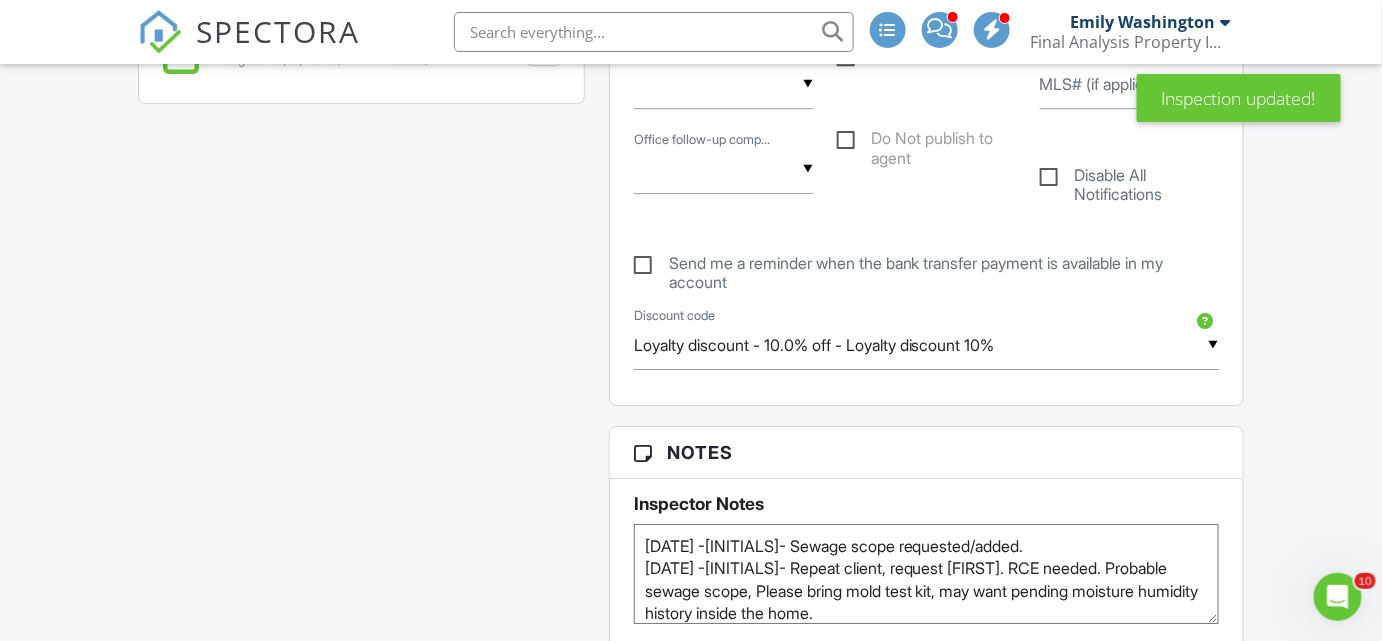 click on "7/28/2025 -DFR- Sewage scope requested/added.
7/28/2025 -DFR- Repeat client, request Emily. RCE needed. Probable sewage scope, Please bring mold test kit, may want pending moisture humidity history inside the home." at bounding box center (926, 574) 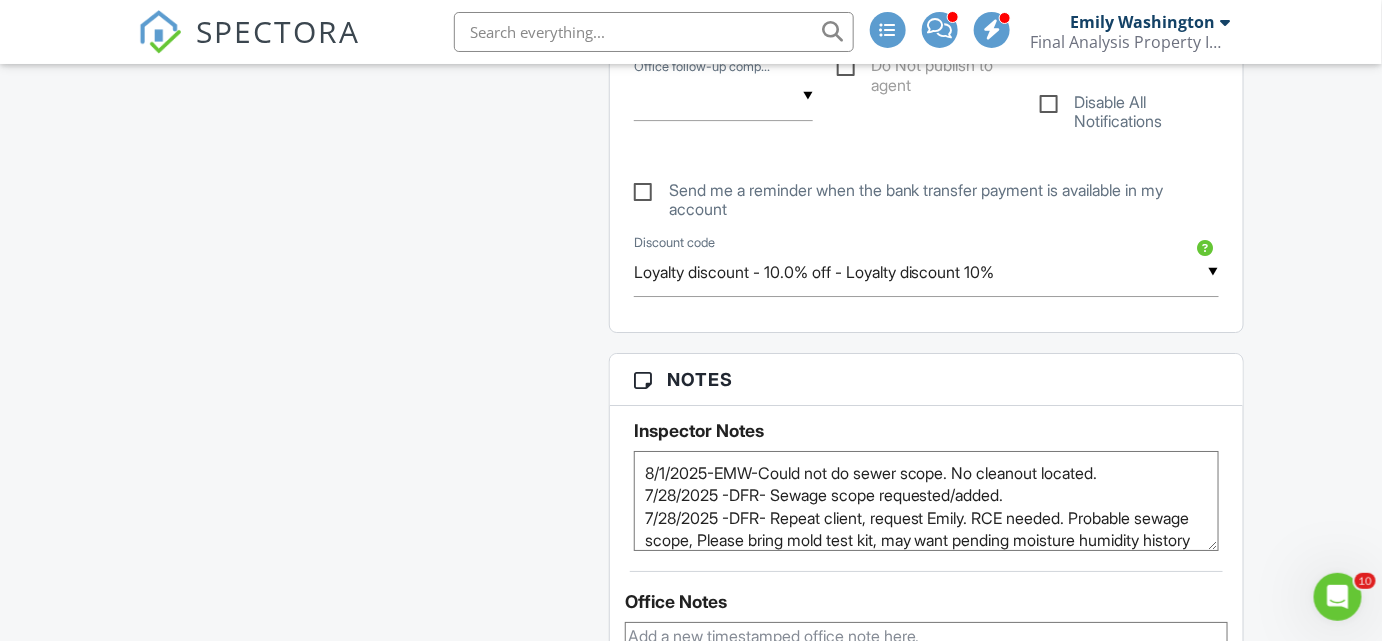 scroll, scrollTop: 2272, scrollLeft: 0, axis: vertical 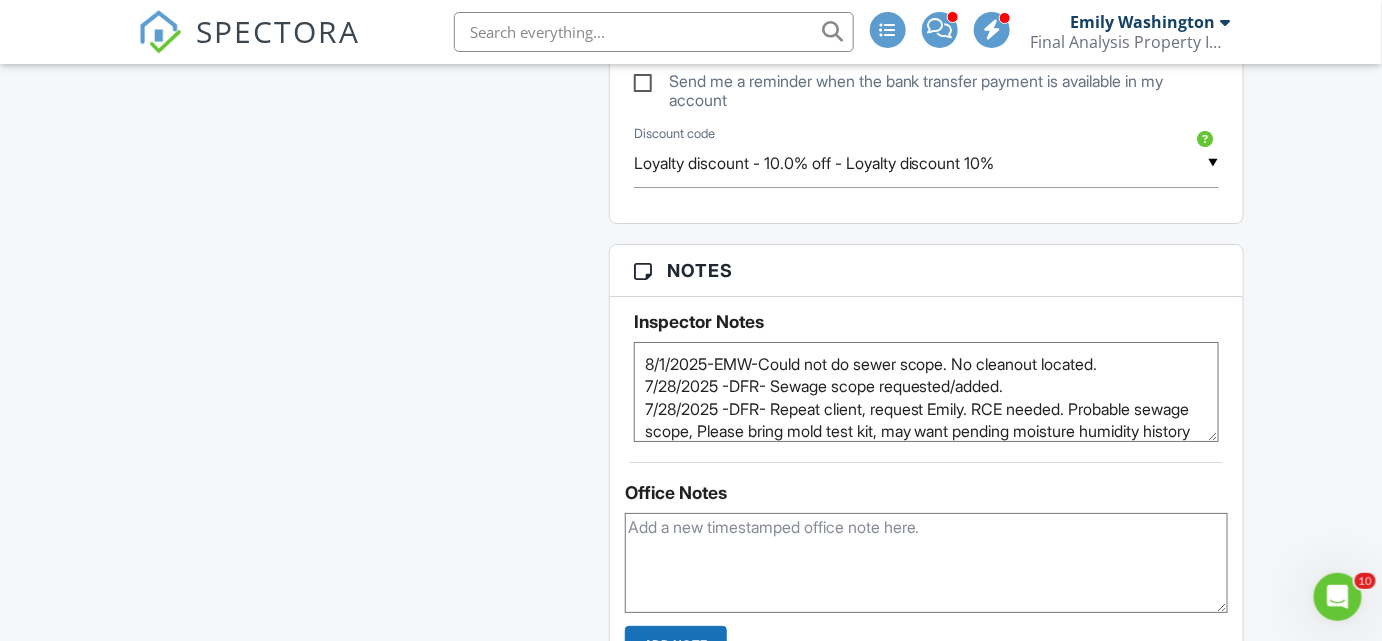 type on "8/1/2025-EMW-Could not do sewer scope. No cleanout located.
7/28/2025 -DFR- Sewage scope requested/added.
7/28/2025 -DFR- Repeat client, request Emily. RCE needed. Probable sewage scope, Please bring mold test kit, may want pending moisture humidity history inside the home." 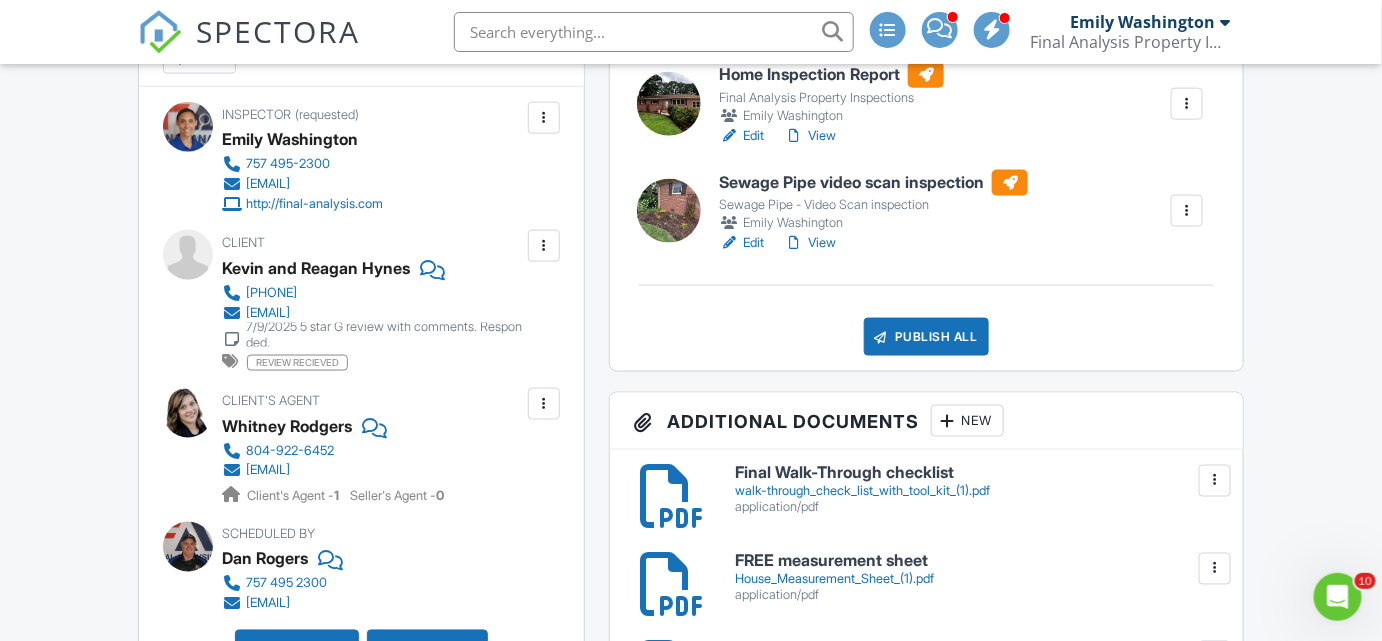 scroll, scrollTop: 636, scrollLeft: 0, axis: vertical 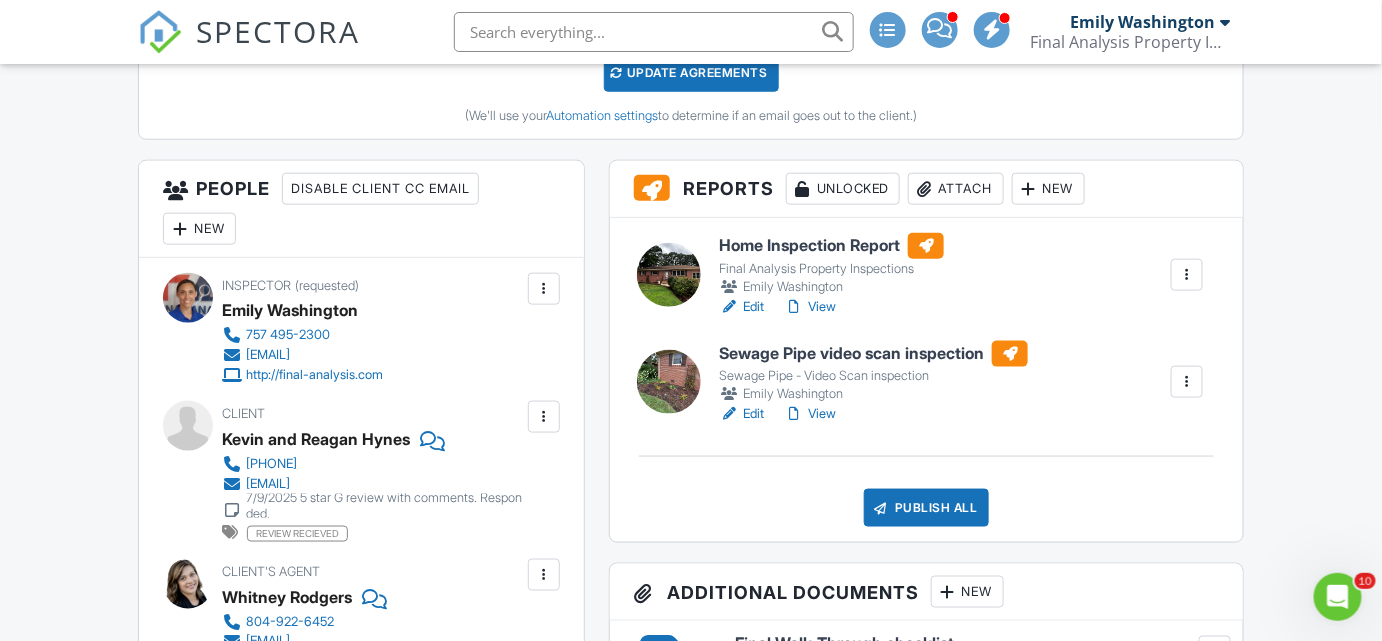 click on "Sewage Pipe video scan inspection" at bounding box center (873, 354) 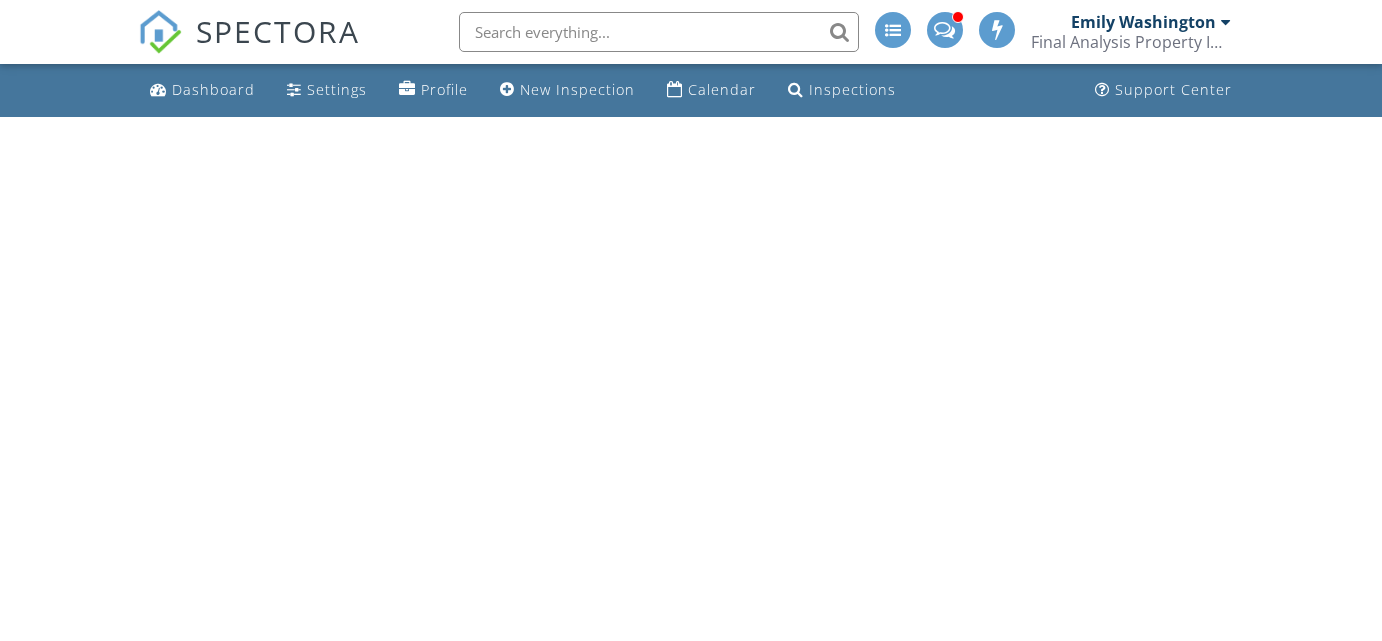 scroll, scrollTop: 0, scrollLeft: 0, axis: both 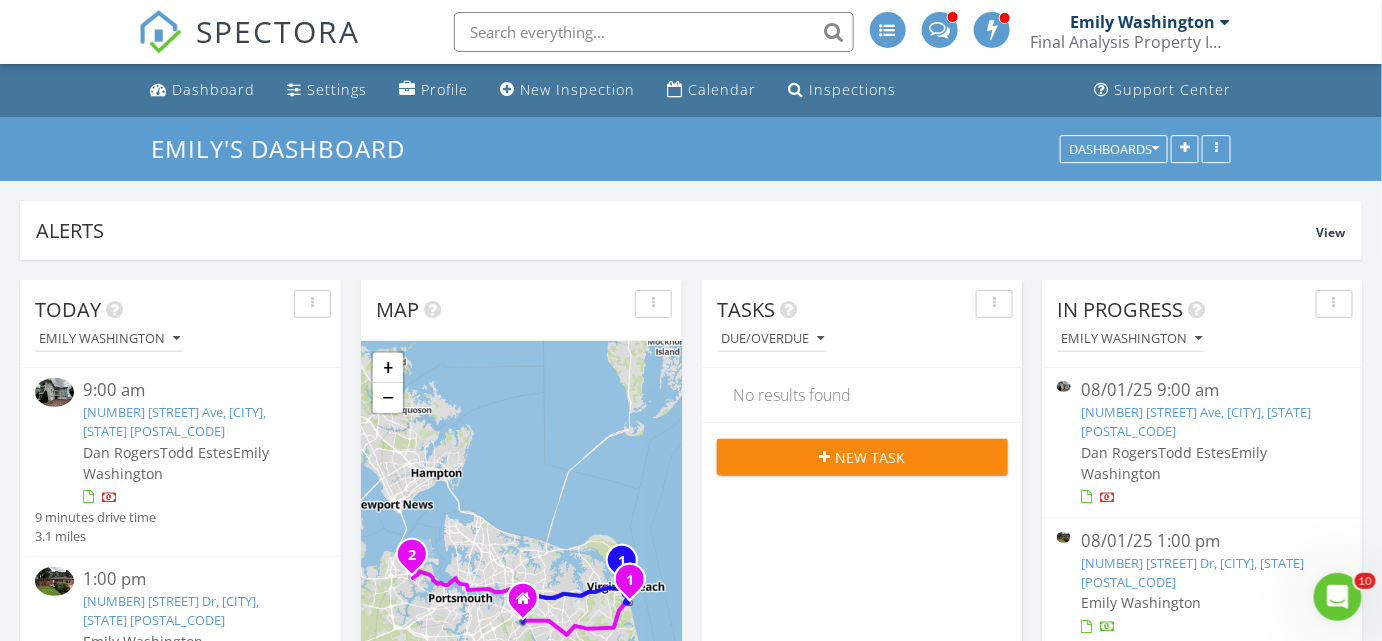 click at bounding box center [939, 28] 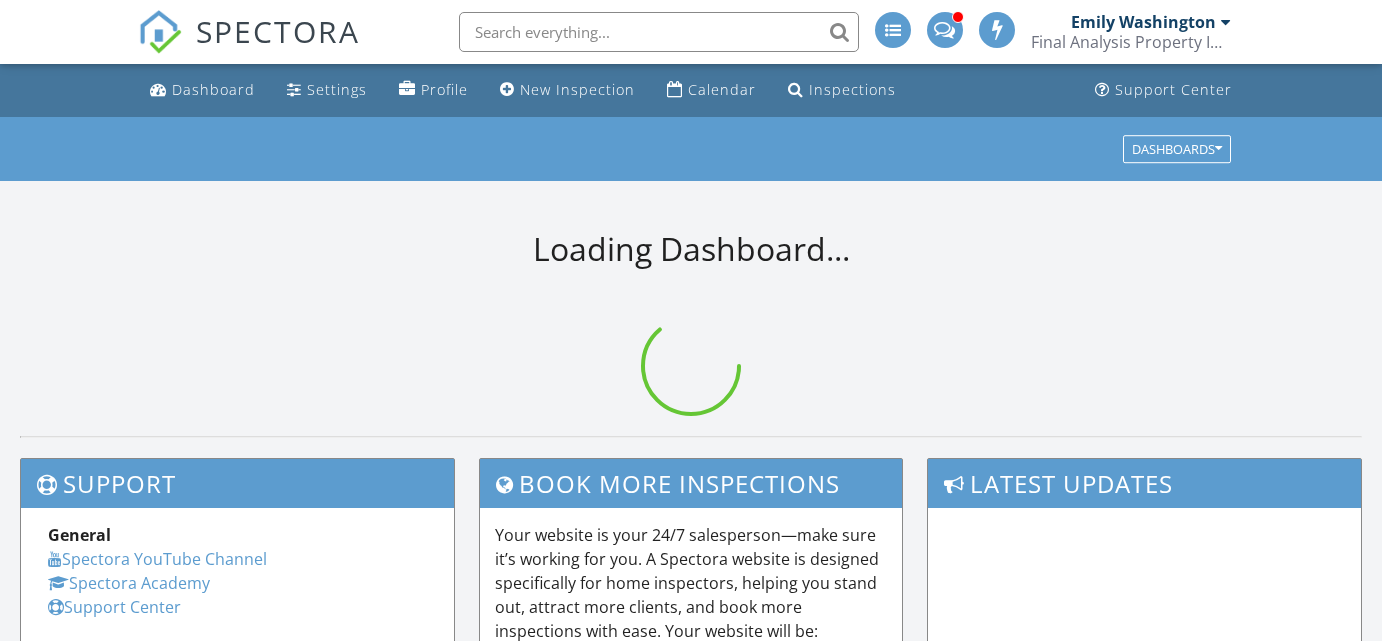 scroll, scrollTop: 0, scrollLeft: 0, axis: both 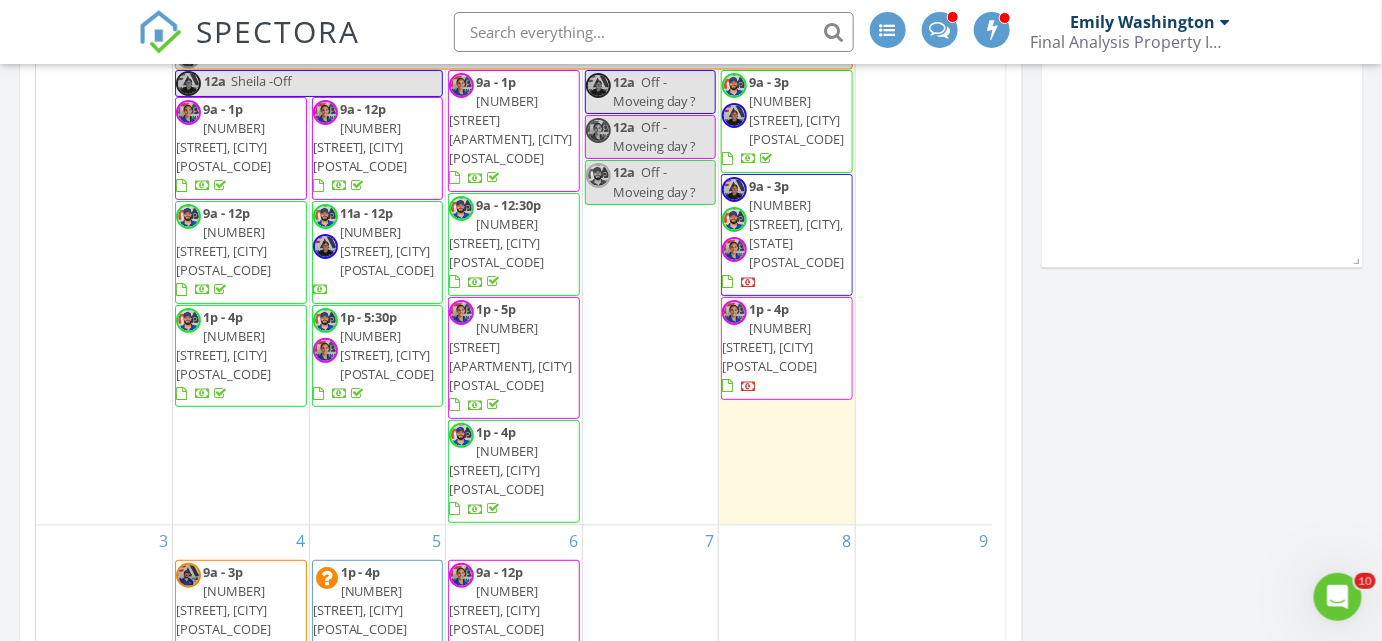 click on "[NUMBER] [STREET], [CITY] [POSTAL_CODE]" at bounding box center (769, 347) 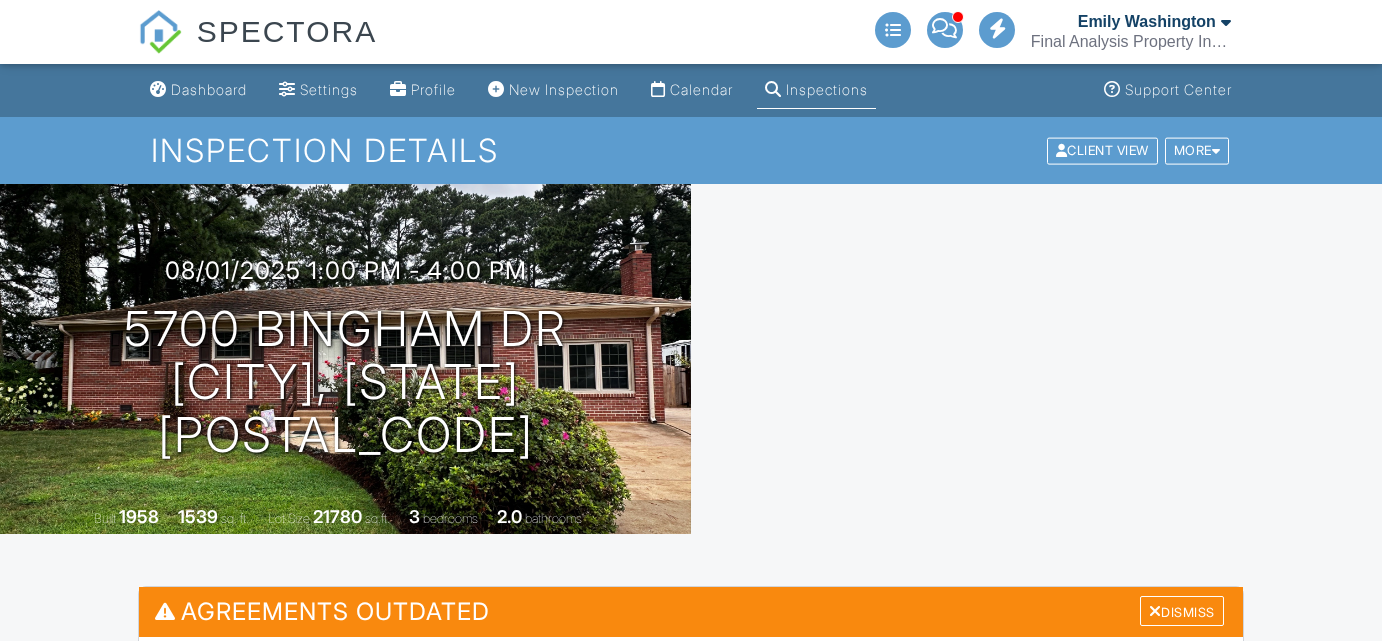 click on "Dismiss" at bounding box center [1182, 611] 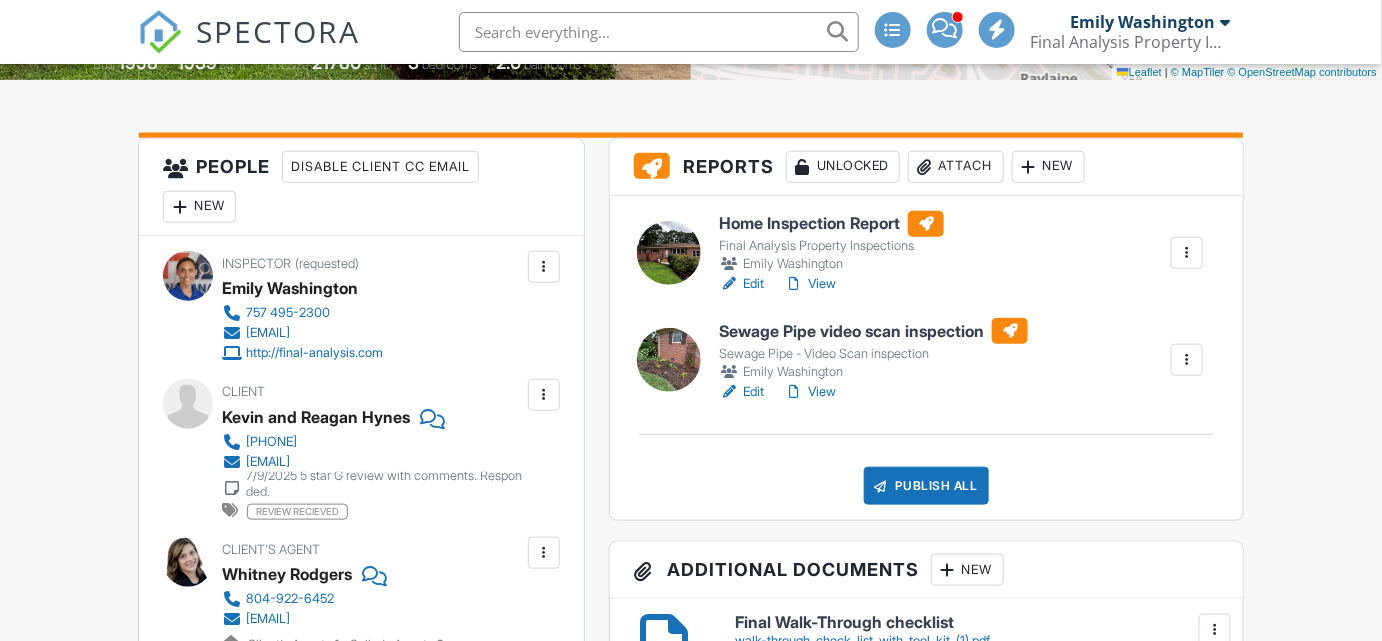 scroll, scrollTop: 987, scrollLeft: 0, axis: vertical 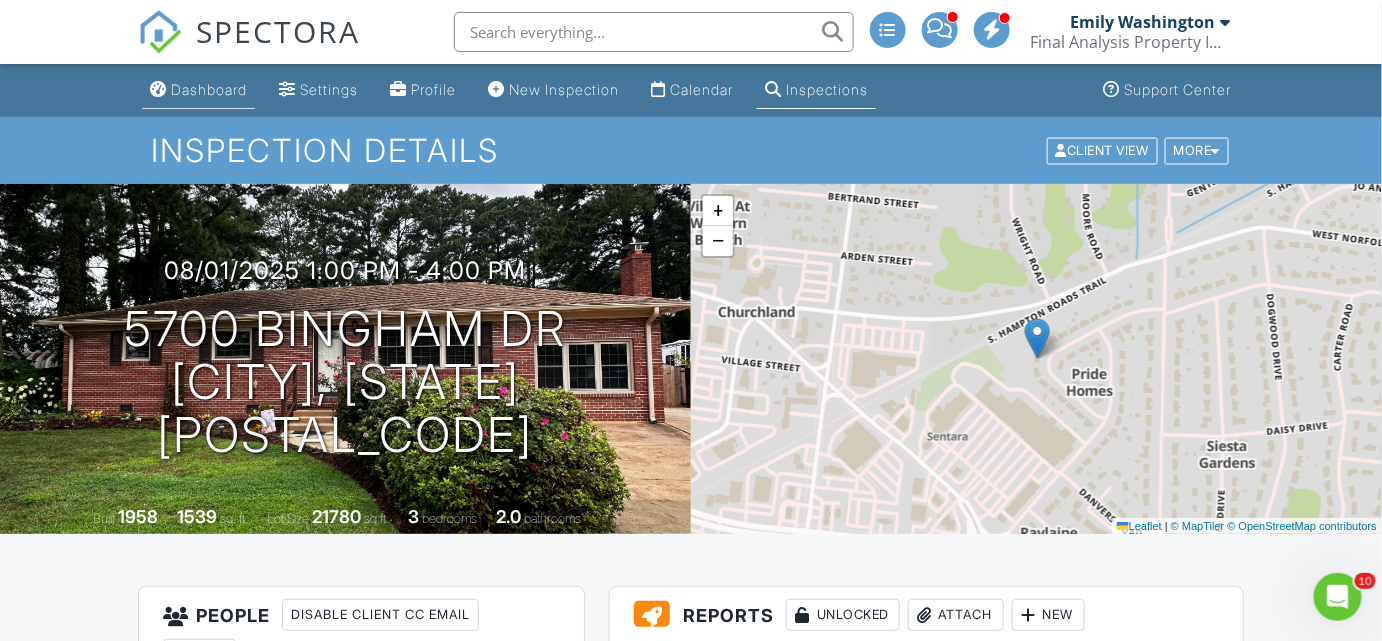 click on "Dashboard" at bounding box center [209, 89] 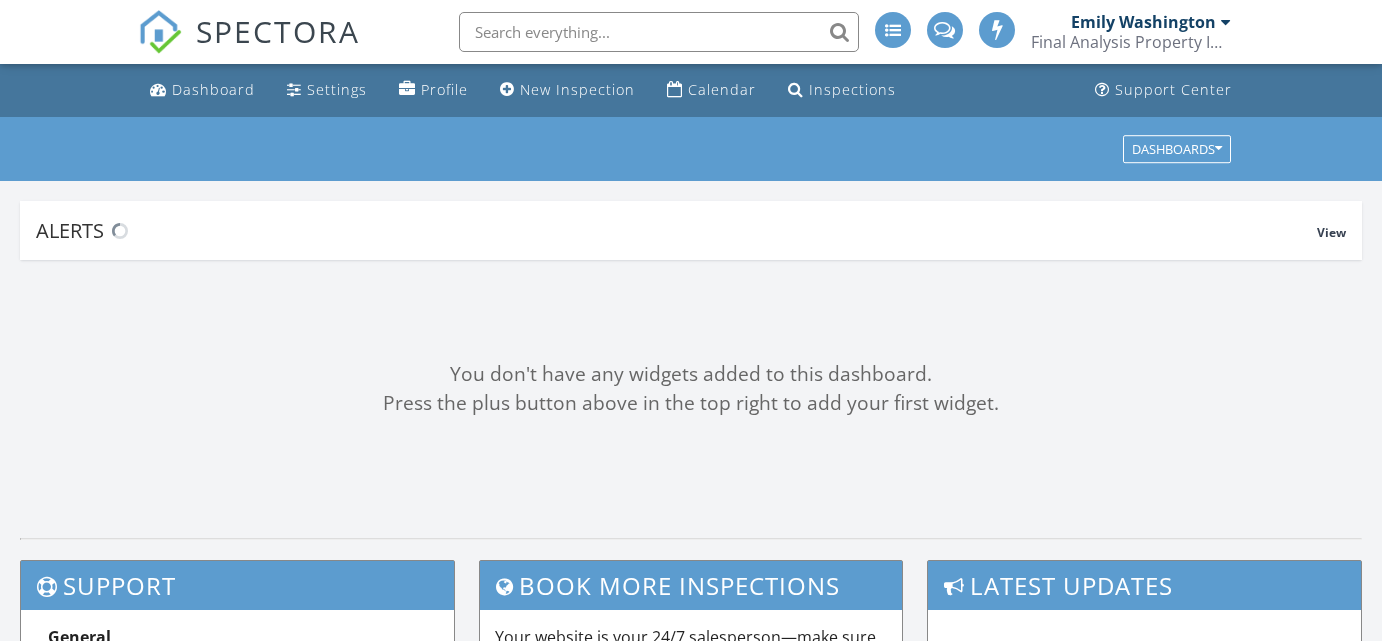 scroll, scrollTop: 0, scrollLeft: 0, axis: both 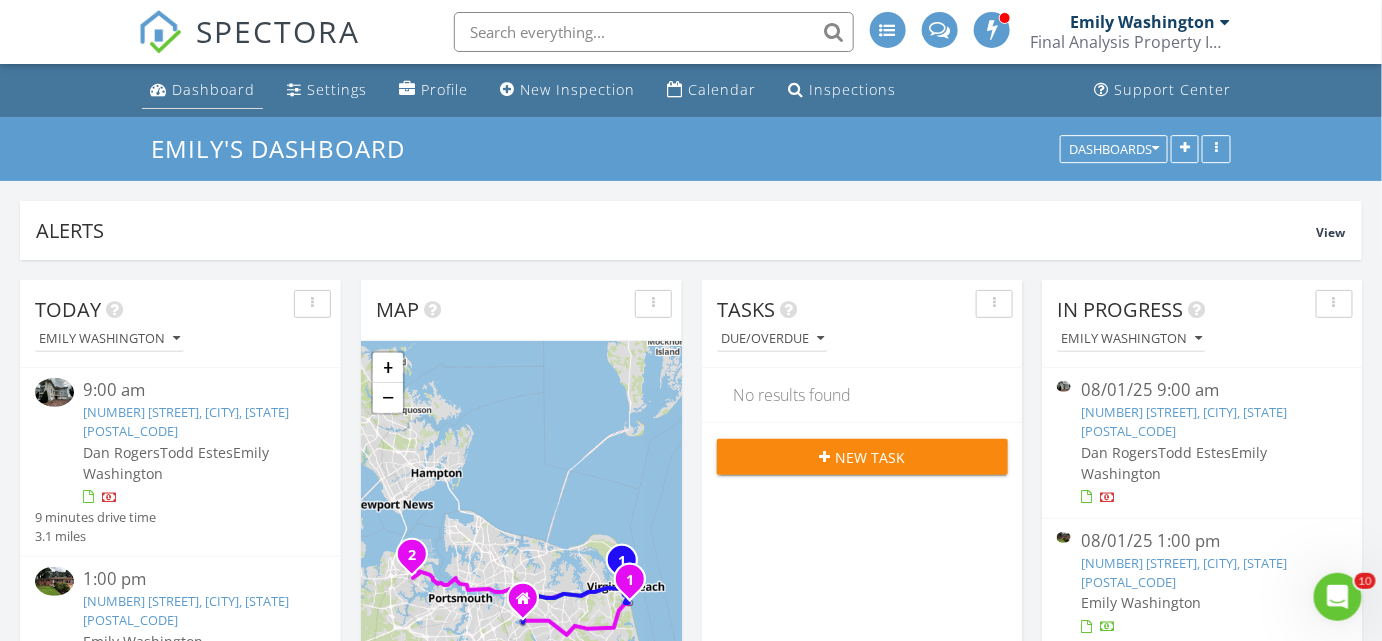 click on "Dashboard" at bounding box center [213, 89] 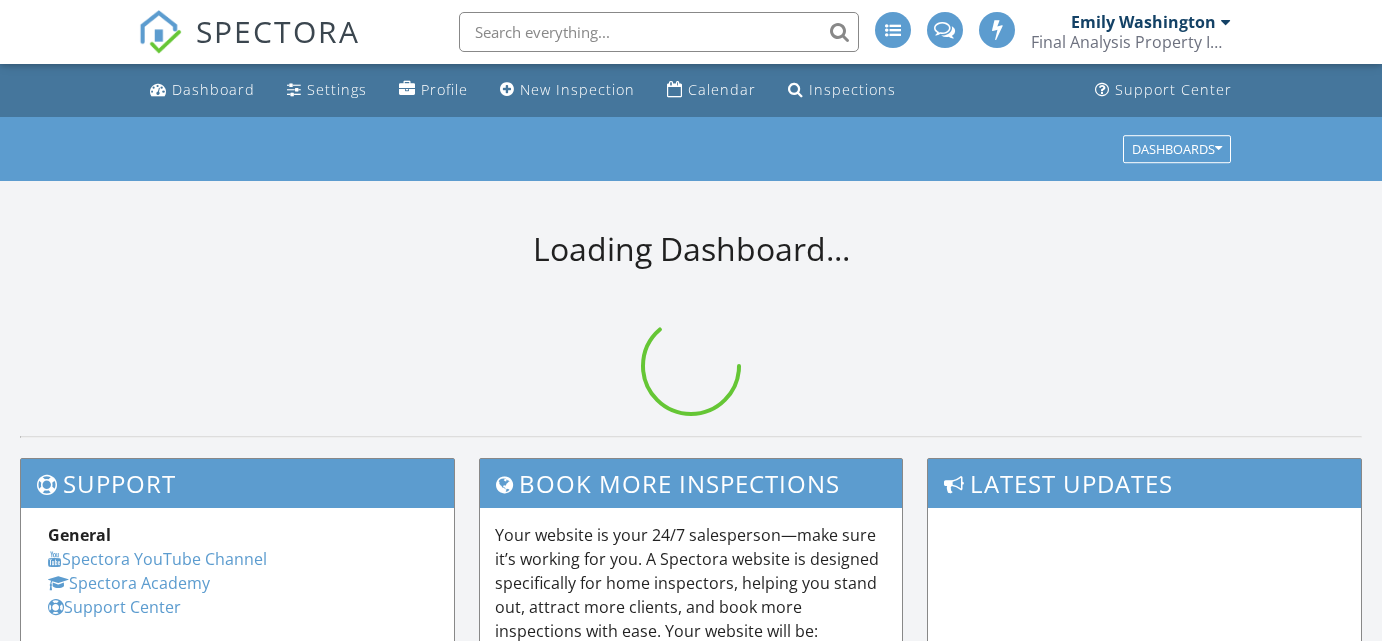 scroll, scrollTop: 0, scrollLeft: 0, axis: both 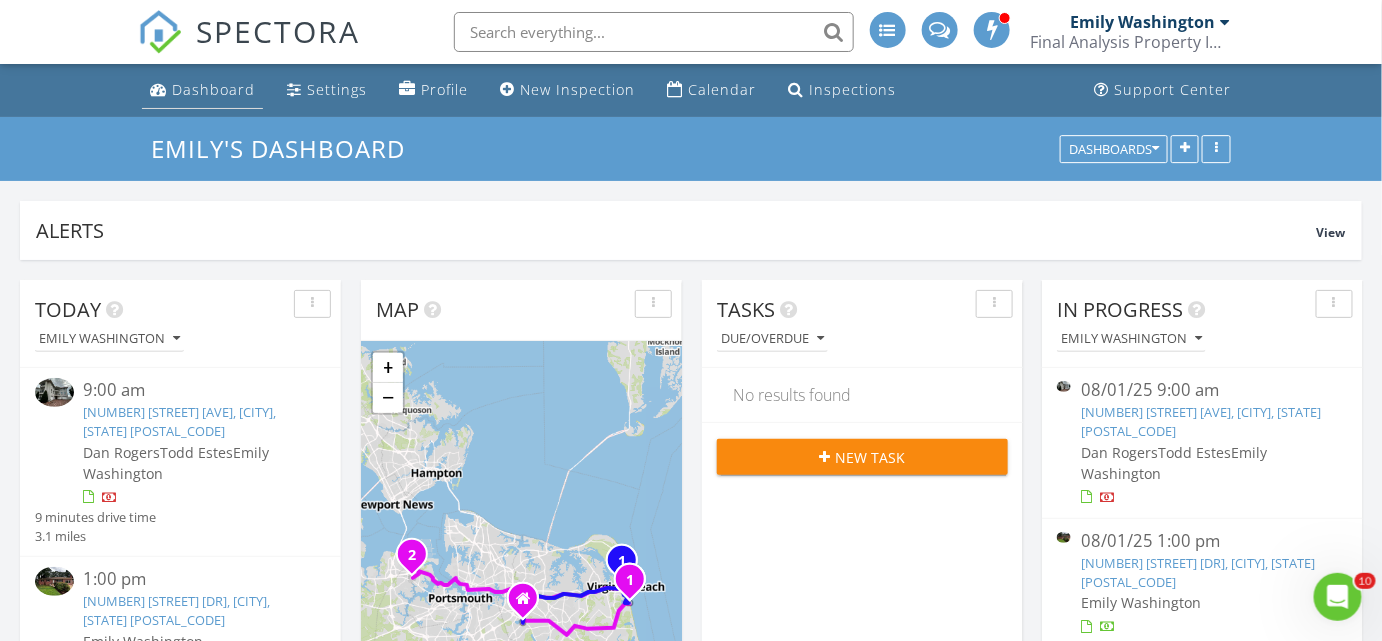 click on "Dashboard" 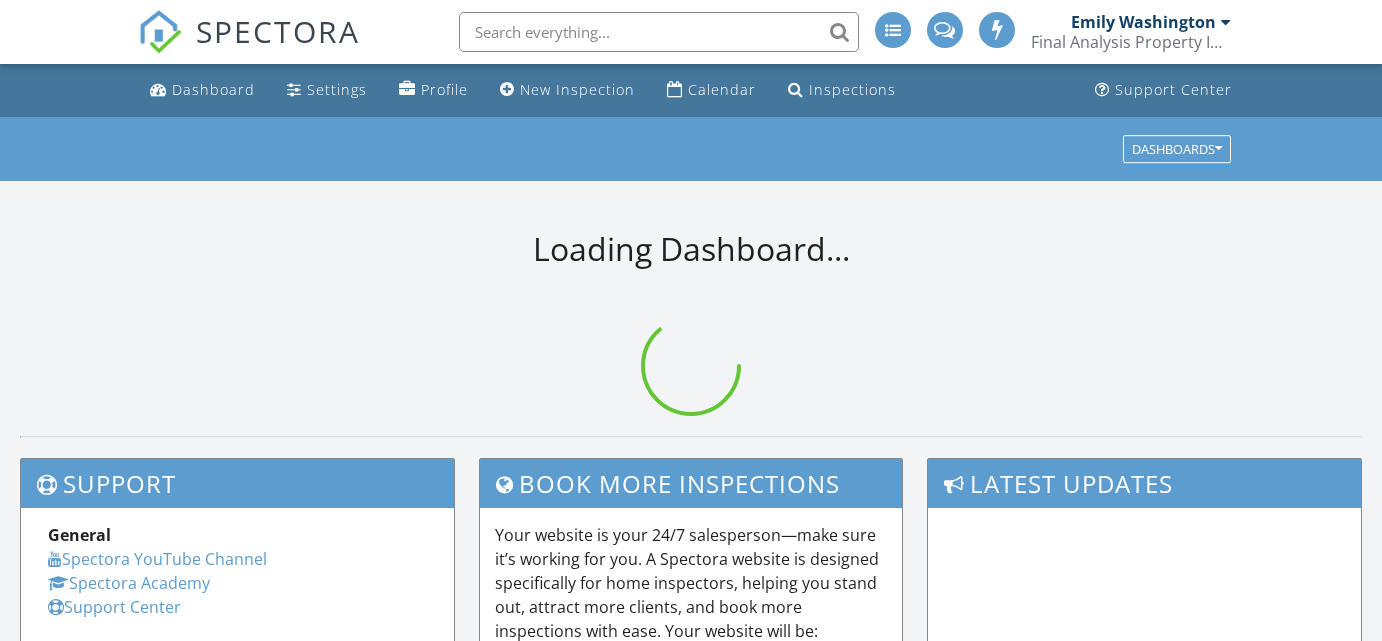scroll, scrollTop: 0, scrollLeft: 0, axis: both 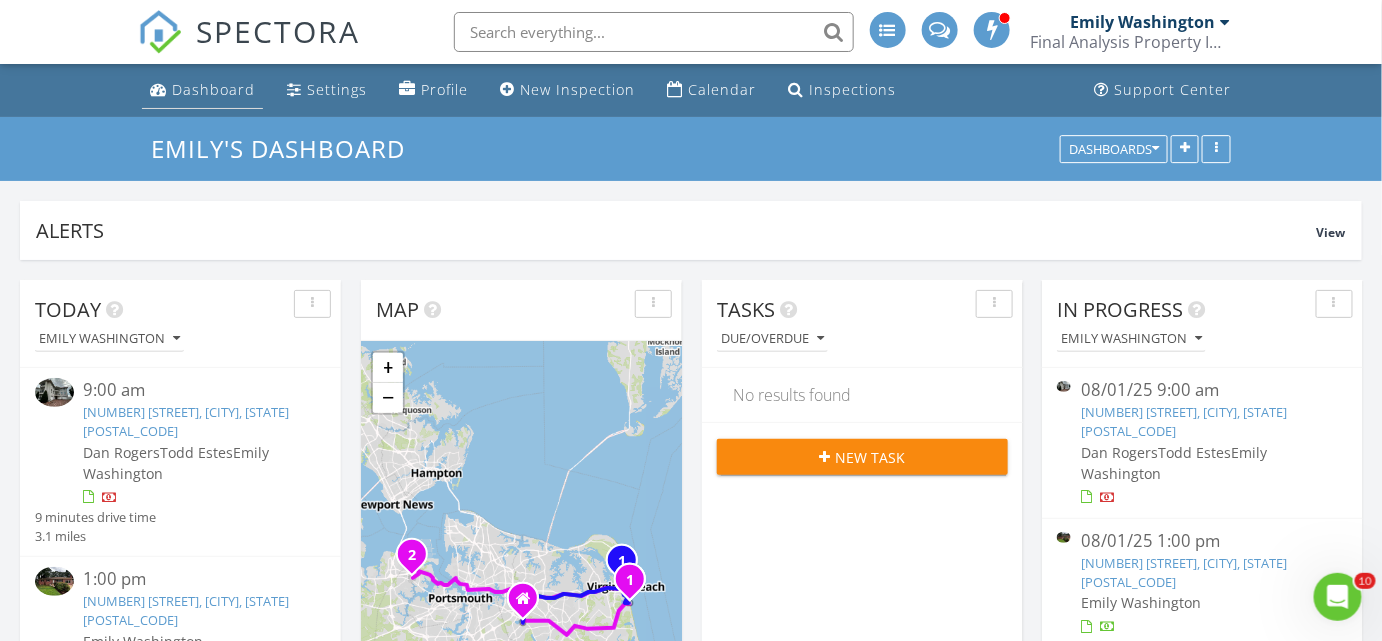 click on "Dashboard" at bounding box center [213, 89] 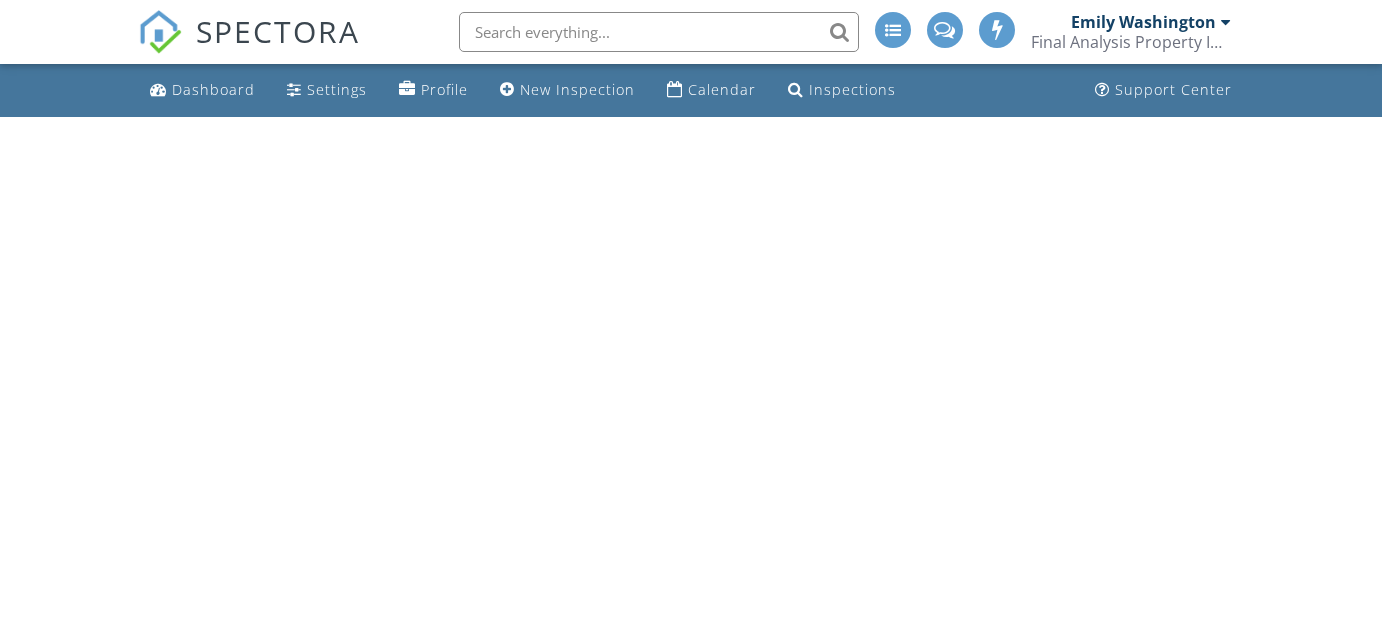 scroll, scrollTop: 0, scrollLeft: 0, axis: both 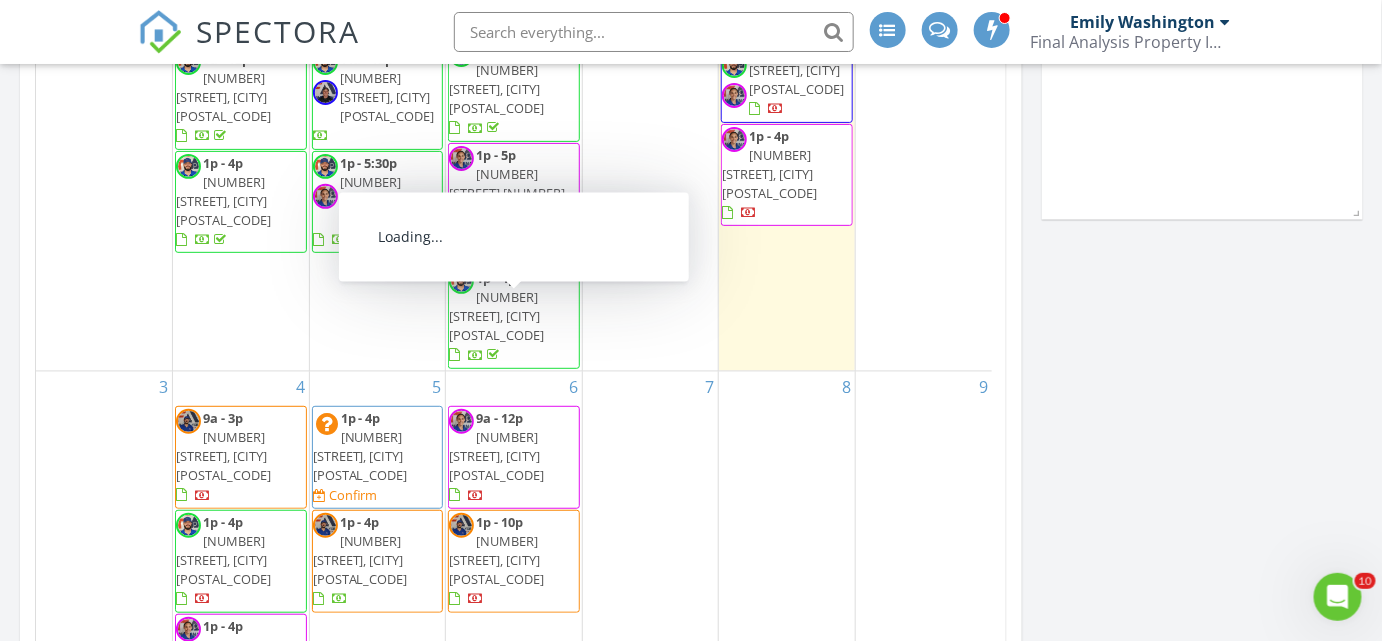 click on "[NUMBER] [STREET], [CITY] [POSTAL_CODE]" at bounding box center [496, 456] 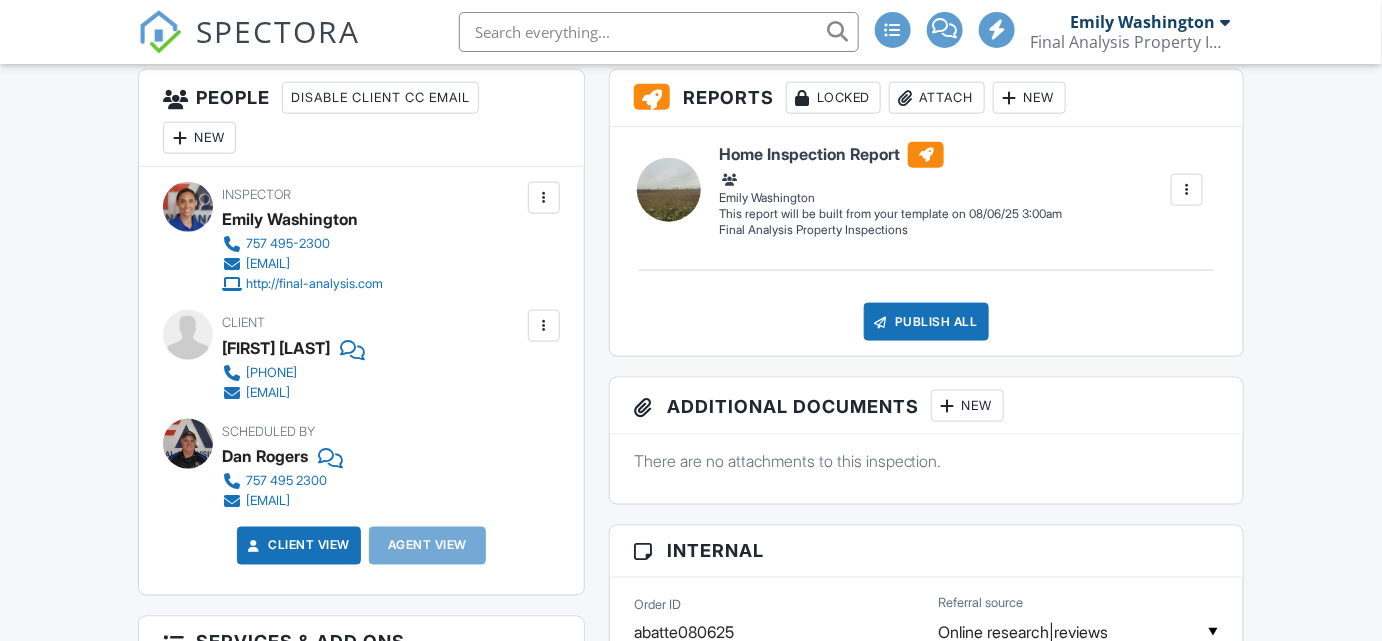 scroll, scrollTop: 1181, scrollLeft: 0, axis: vertical 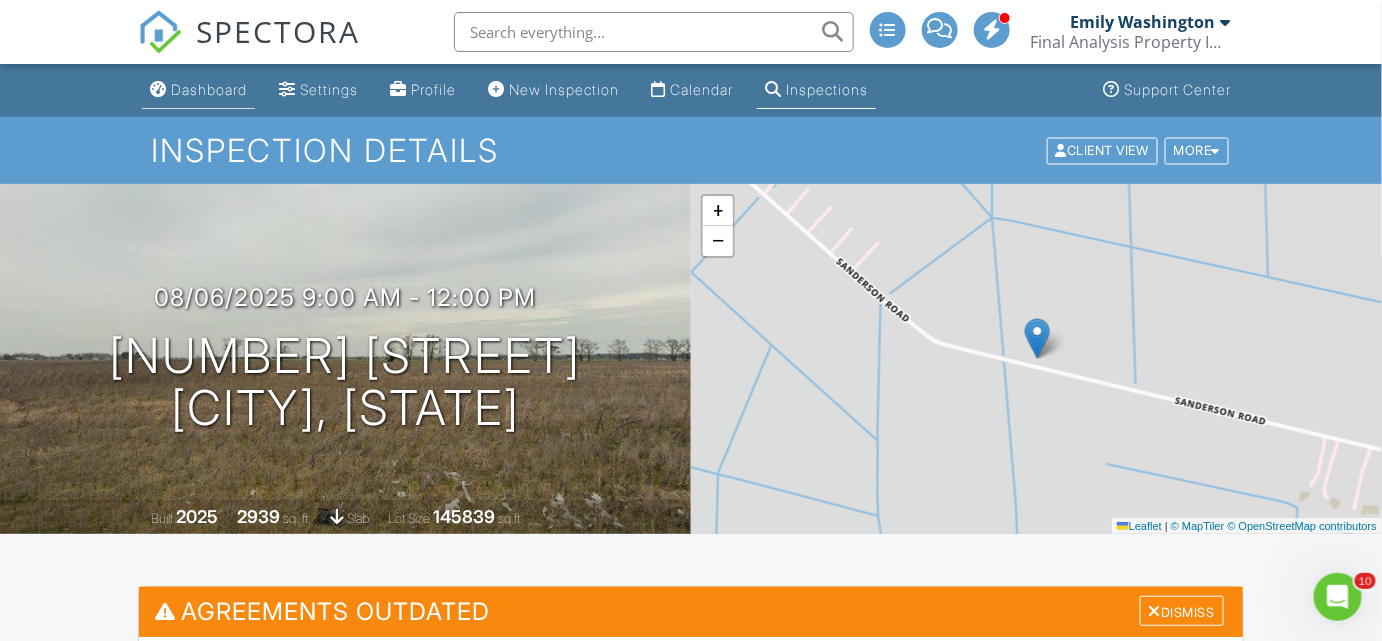 click on "Dashboard" at bounding box center (209, 89) 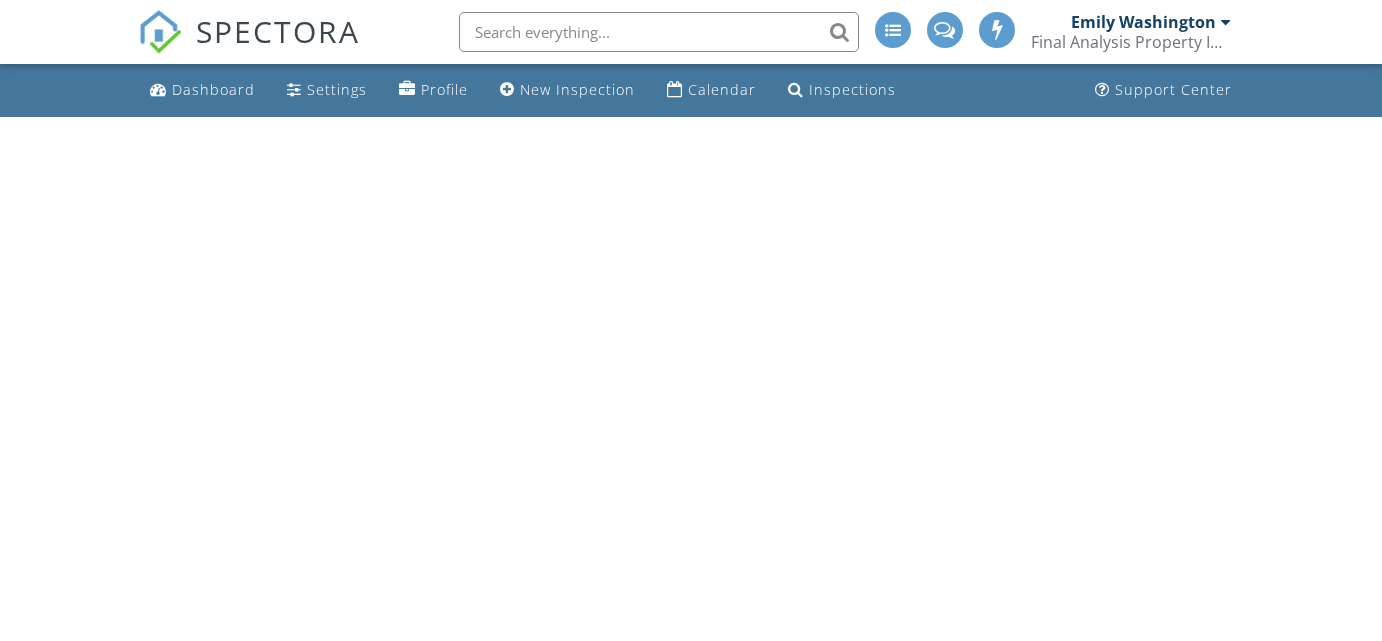 scroll, scrollTop: 0, scrollLeft: 0, axis: both 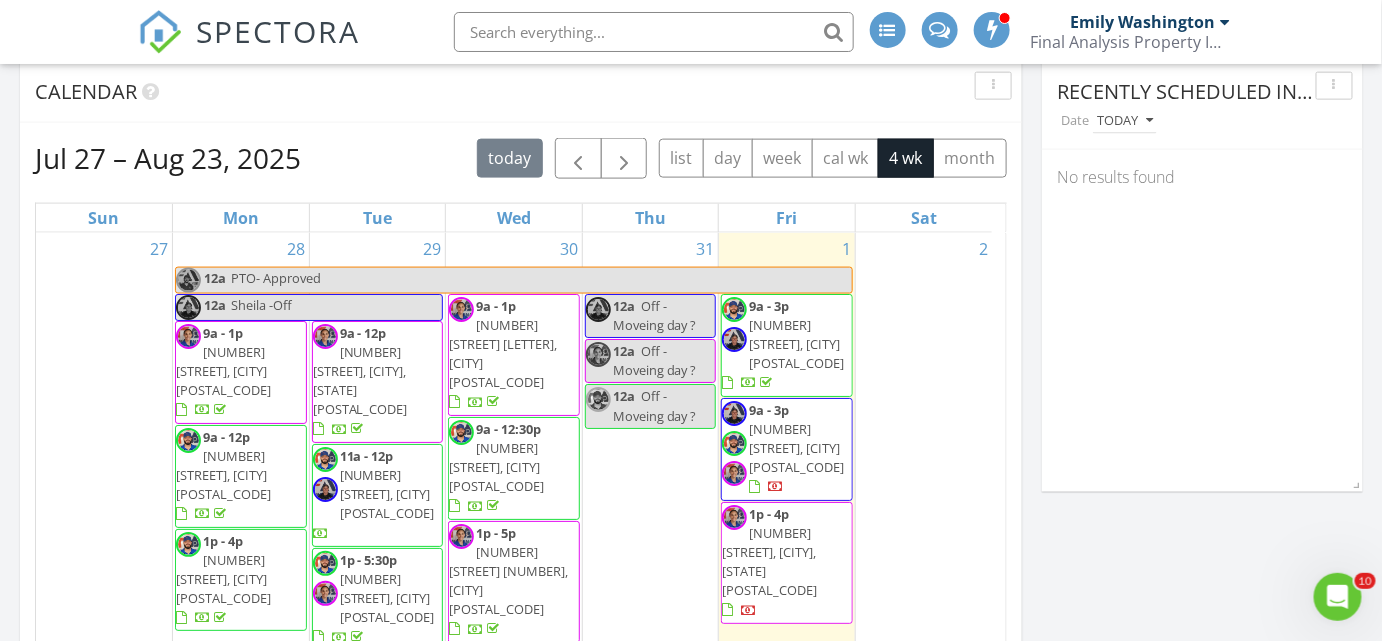 click on "[NUMBER] [STREET], [CITY] [POSTAL_CODE]" at bounding box center [223, 371] 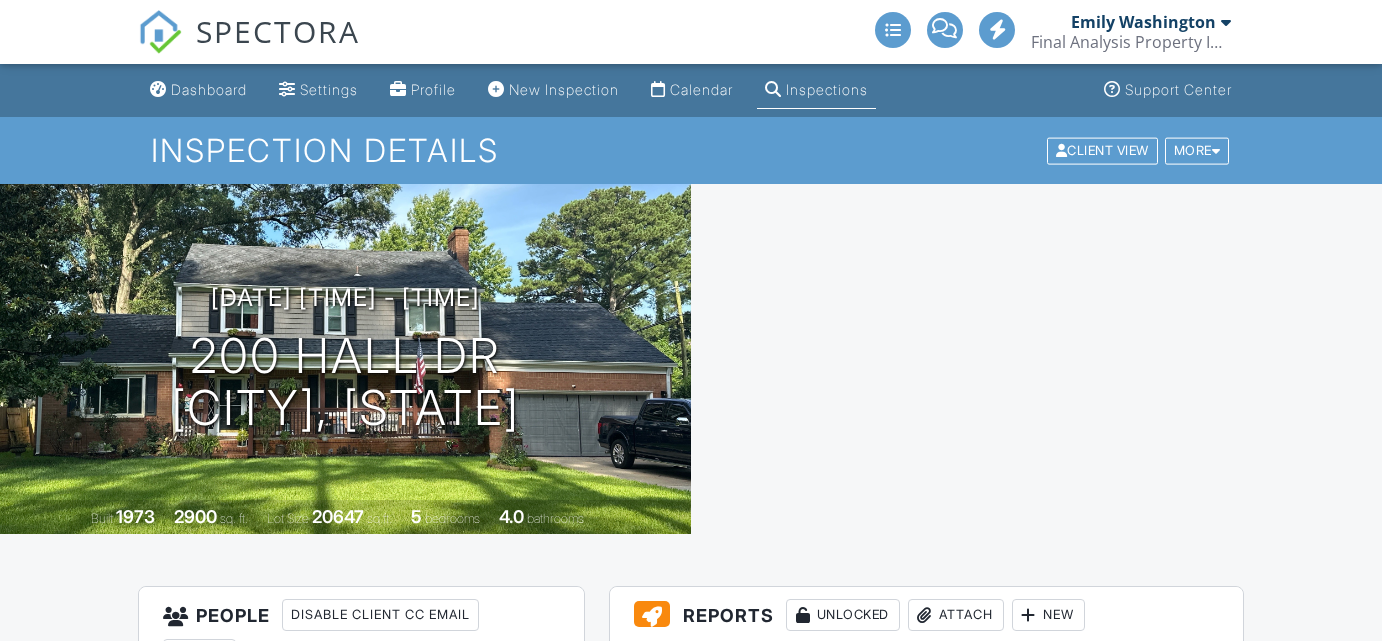 click on "Dashboard" at bounding box center [209, 89] 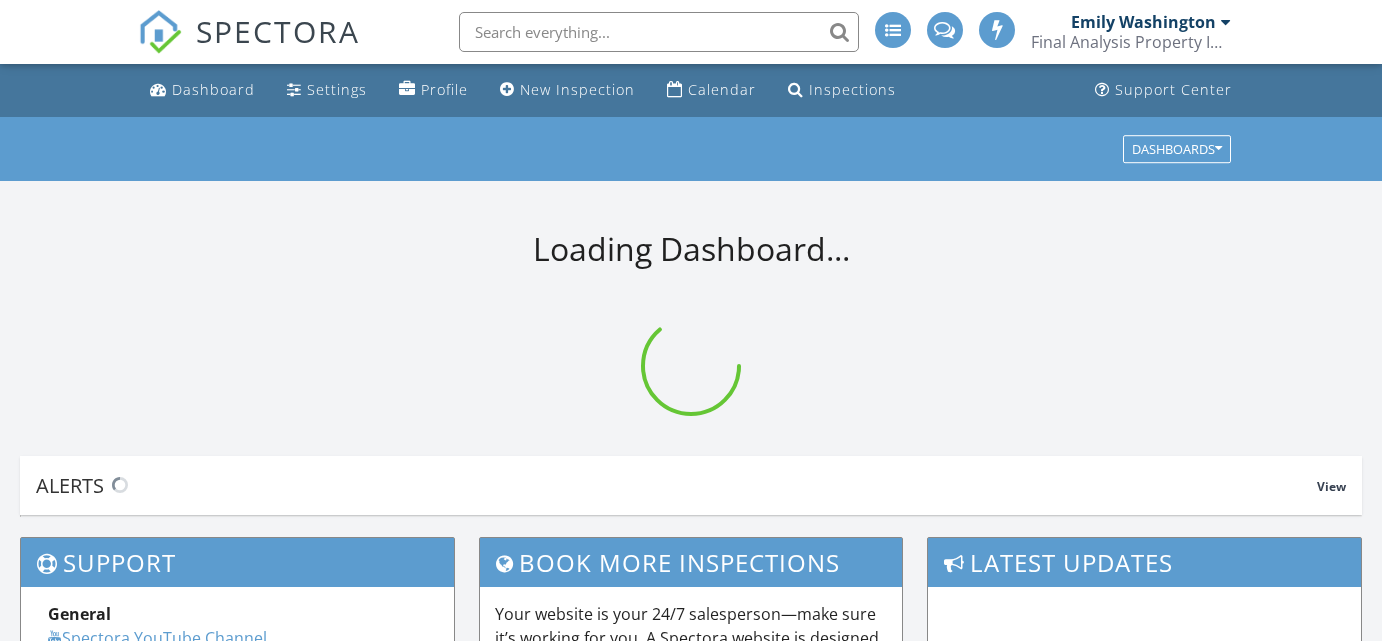 scroll, scrollTop: 0, scrollLeft: 0, axis: both 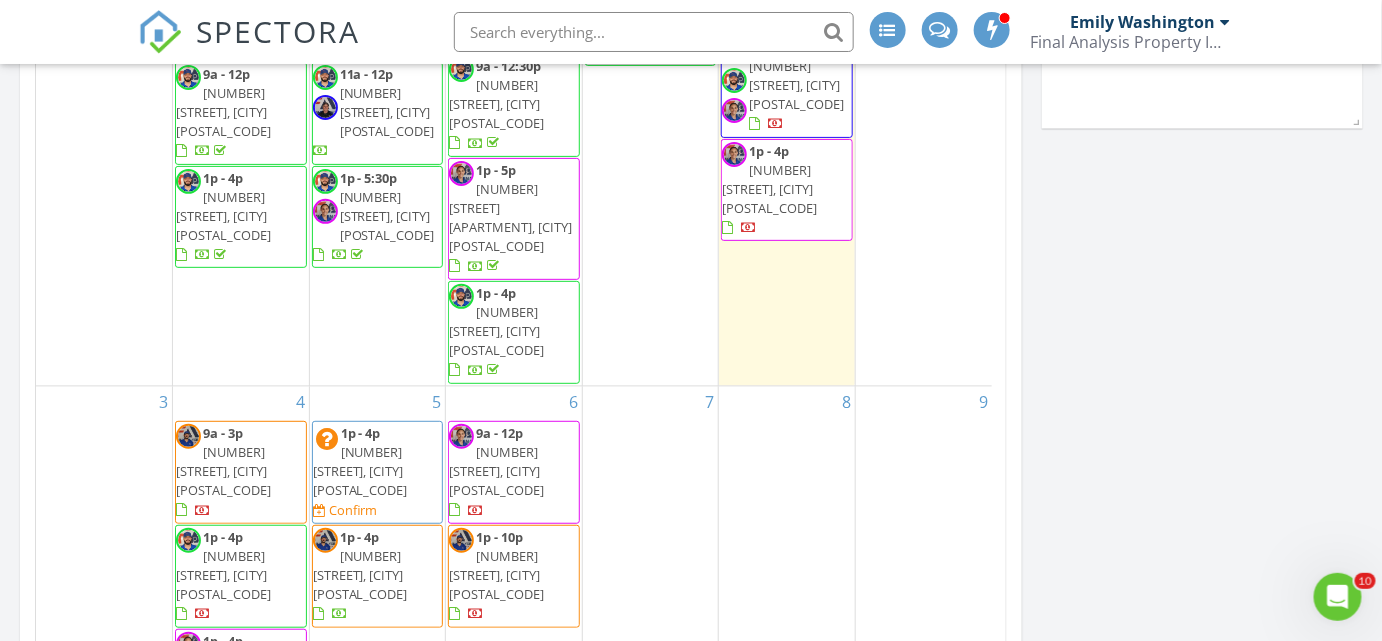 click on "[NUMBER] [STREET], [CITY] [POSTAL_CODE]" at bounding box center (223, 679) 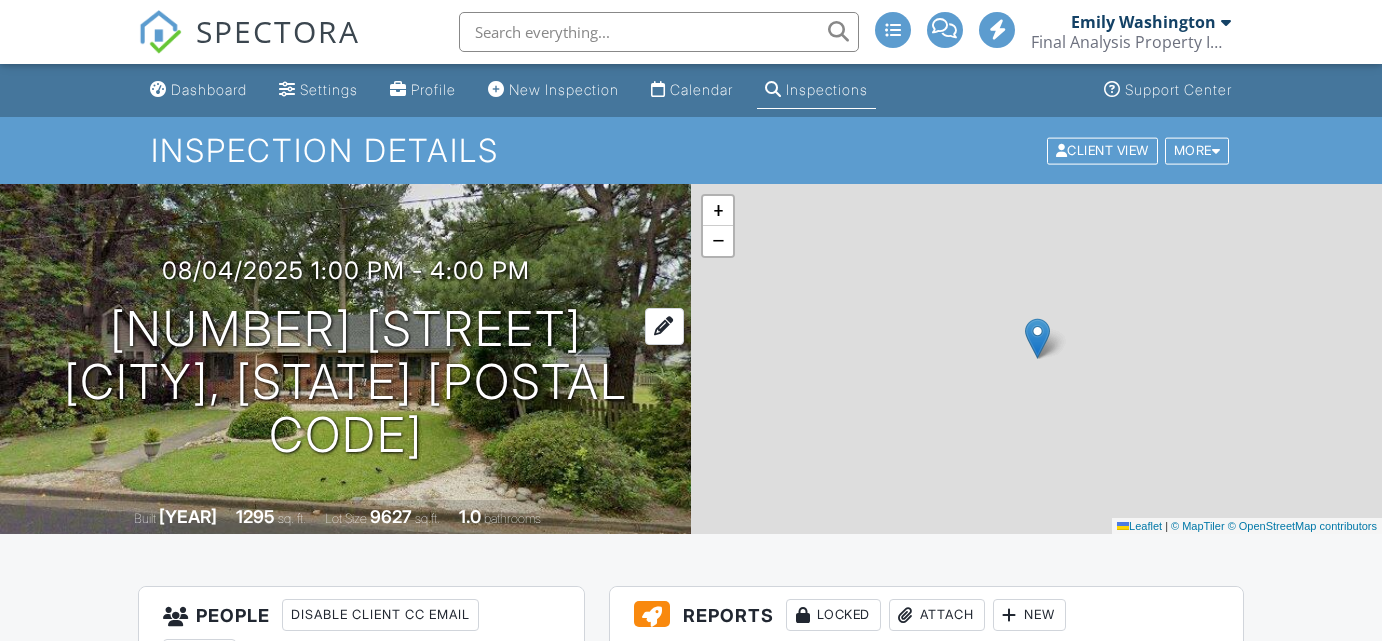scroll, scrollTop: 0, scrollLeft: 0, axis: both 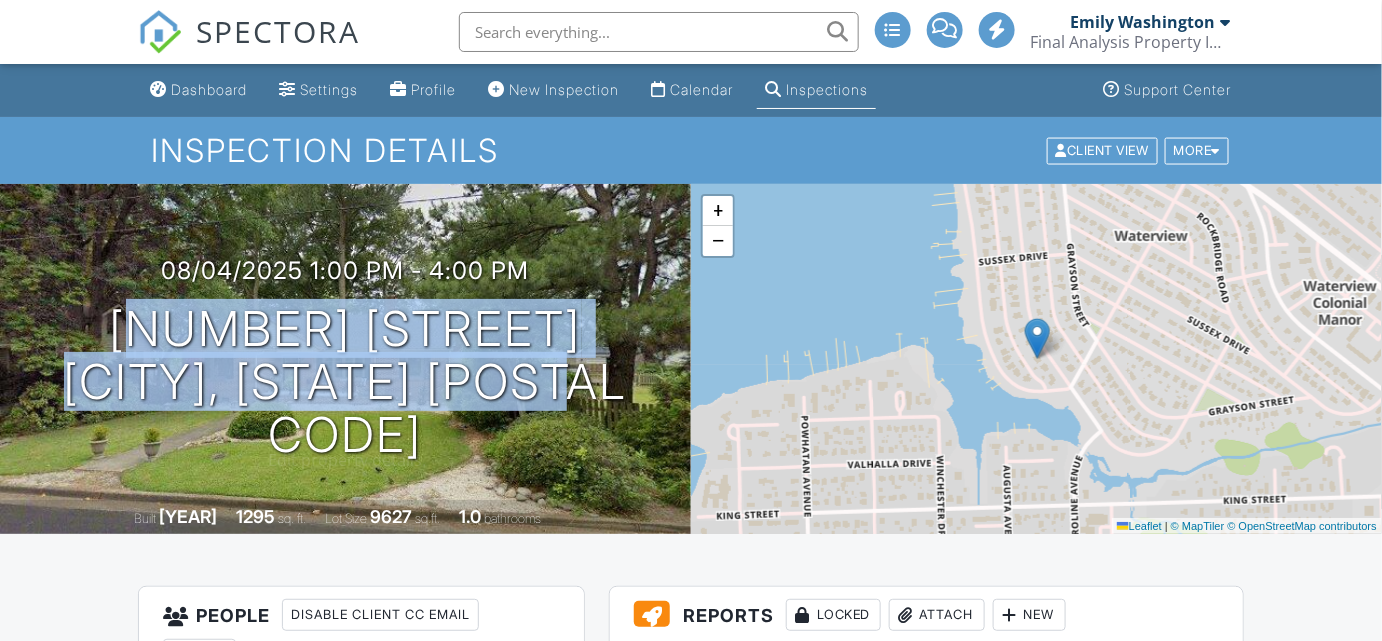 drag, startPoint x: 224, startPoint y: 370, endPoint x: 658, endPoint y: 403, distance: 435.2528 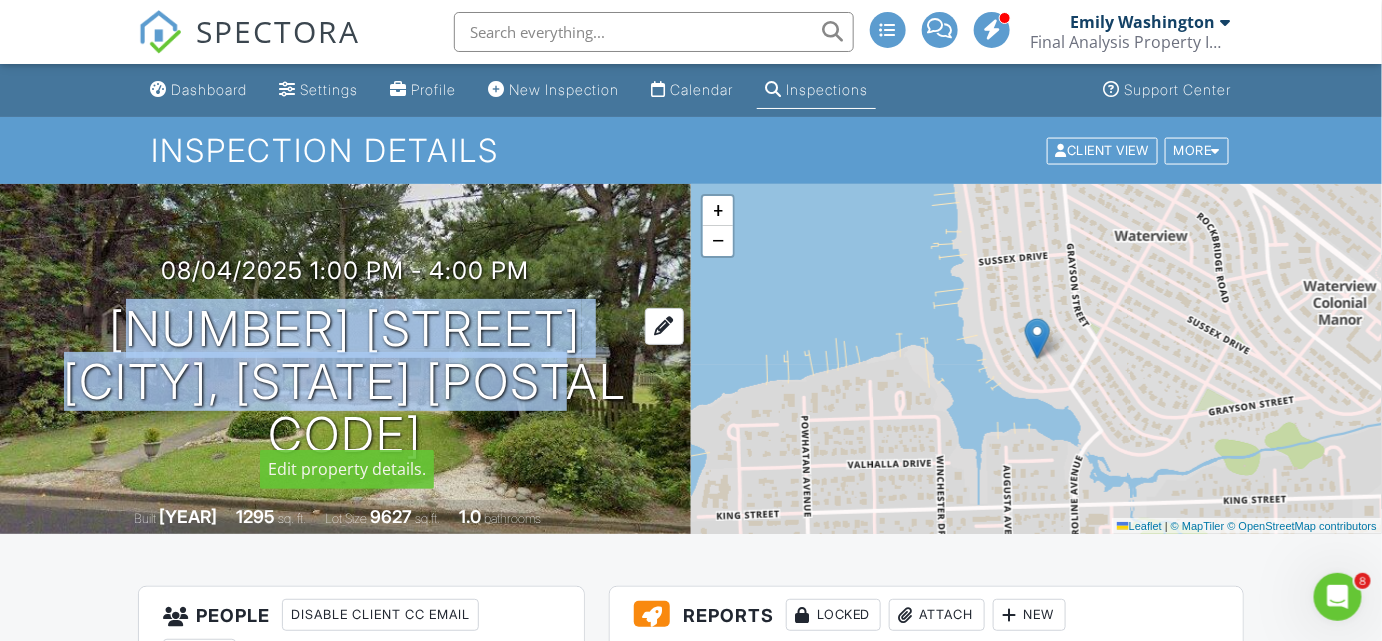 scroll, scrollTop: 0, scrollLeft: 0, axis: both 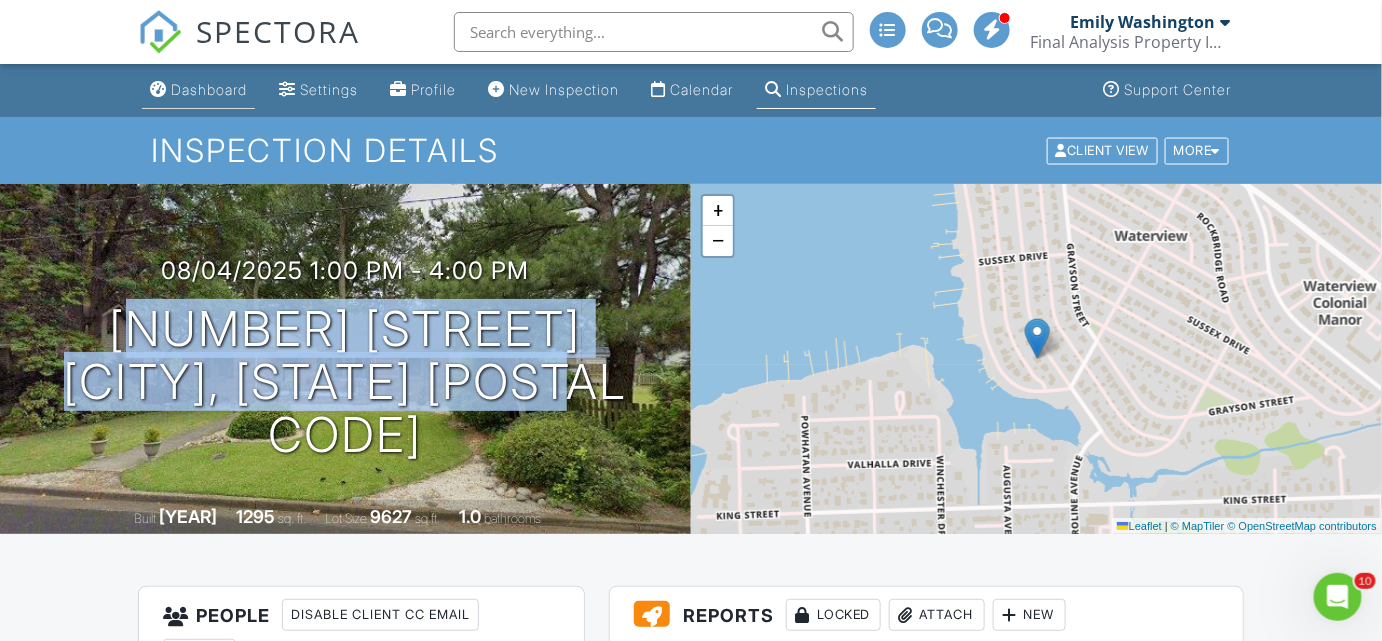 click on "Dashboard" at bounding box center [209, 89] 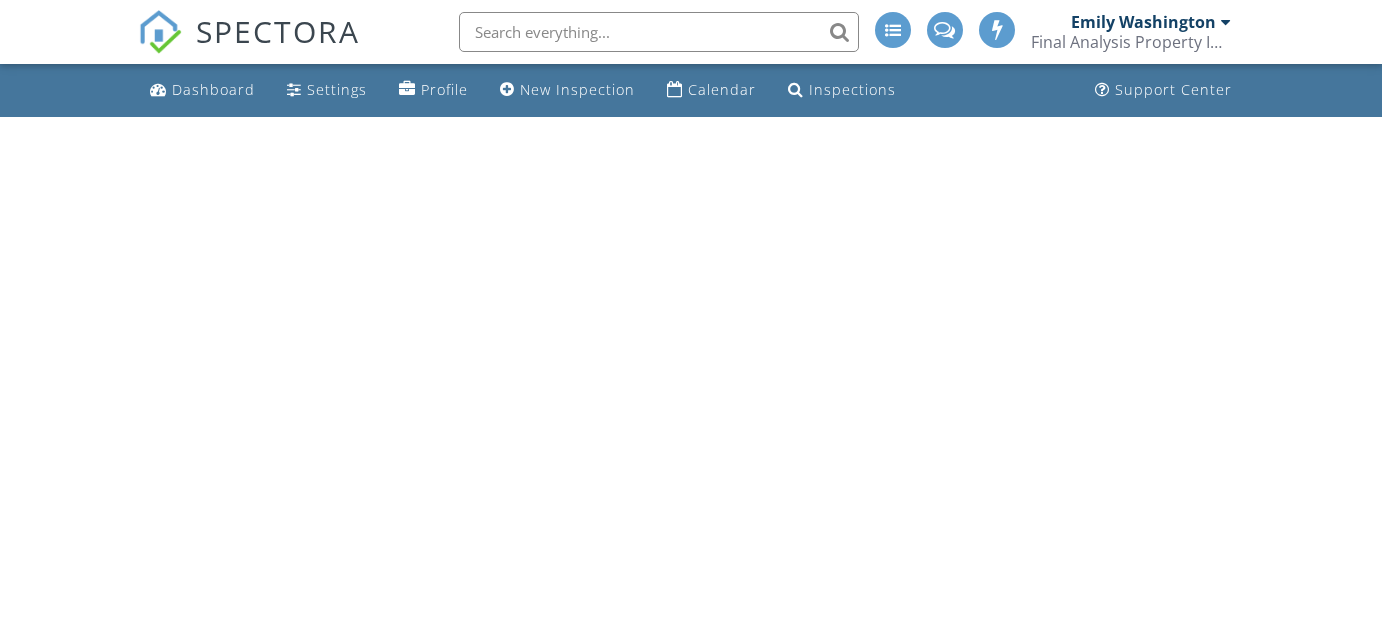 scroll, scrollTop: 0, scrollLeft: 0, axis: both 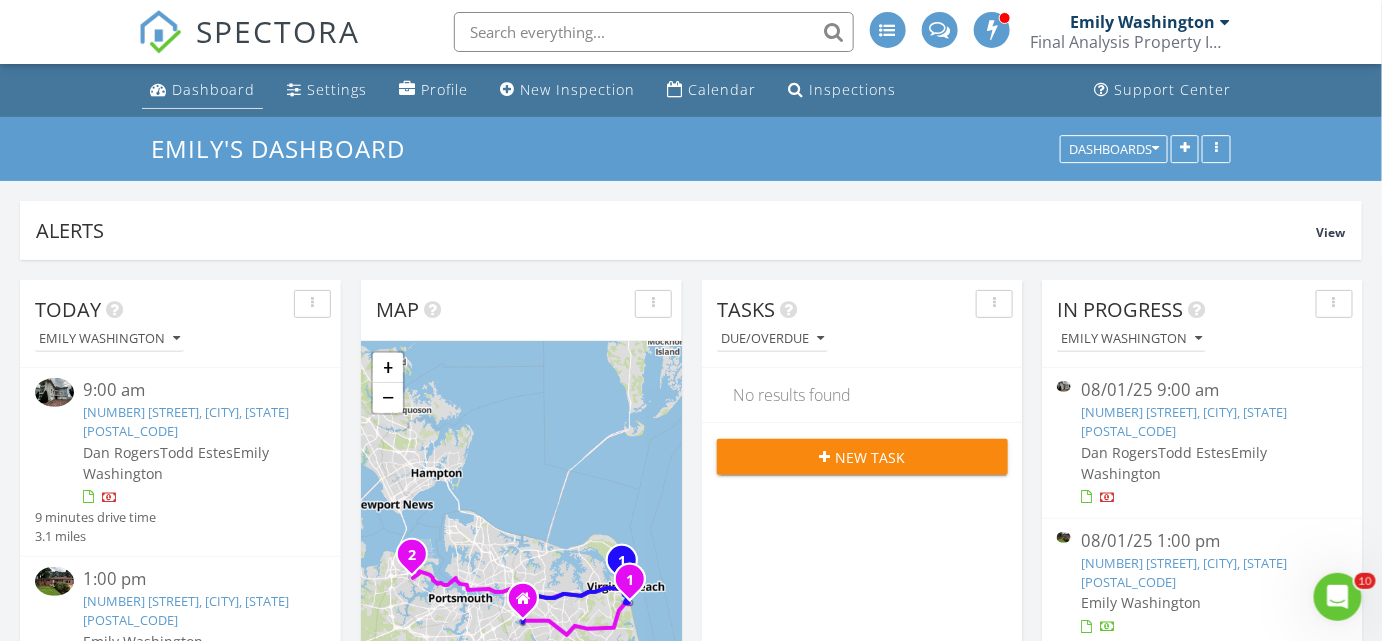 click on "Dashboard" at bounding box center (213, 89) 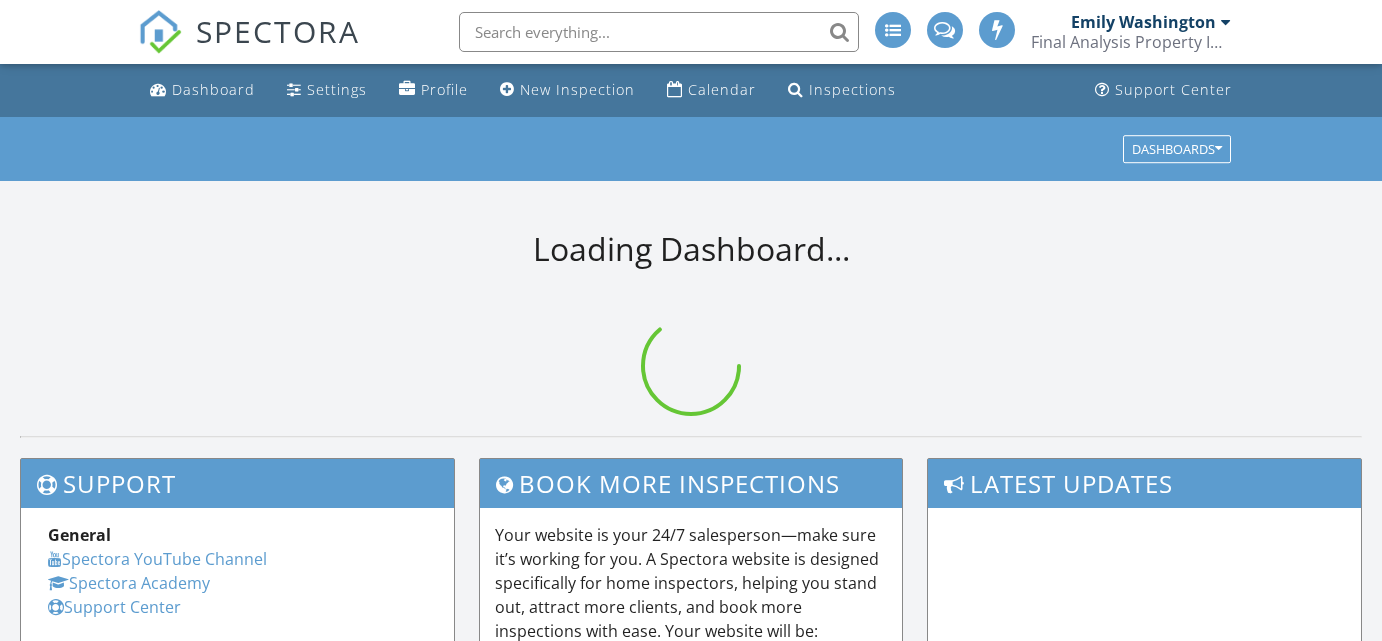 scroll, scrollTop: 0, scrollLeft: 0, axis: both 